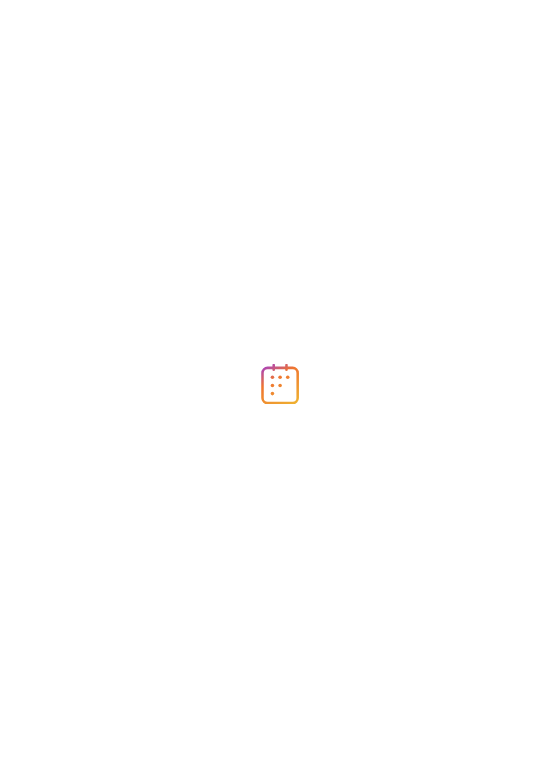 scroll, scrollTop: 0, scrollLeft: 0, axis: both 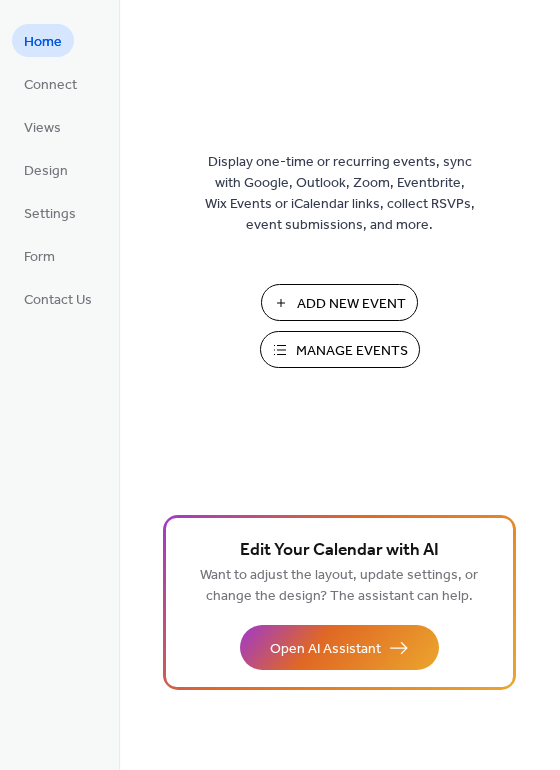 click on "Manage Events" at bounding box center (352, 351) 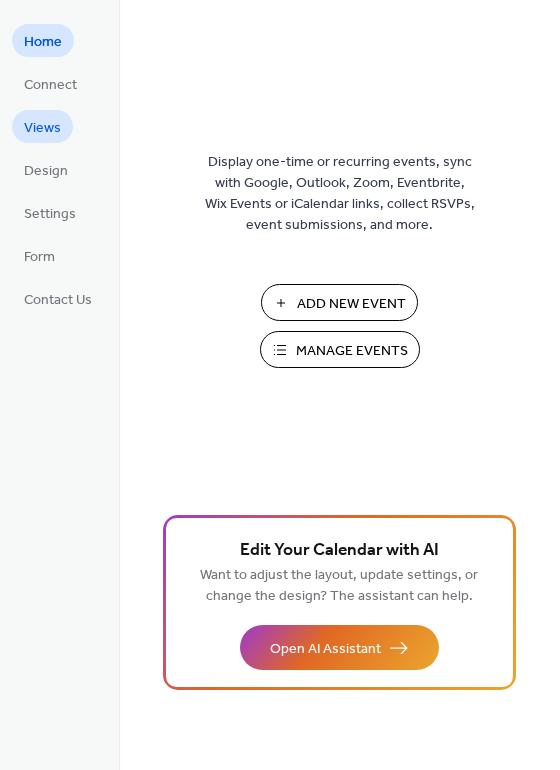 click on "Views" at bounding box center [42, 128] 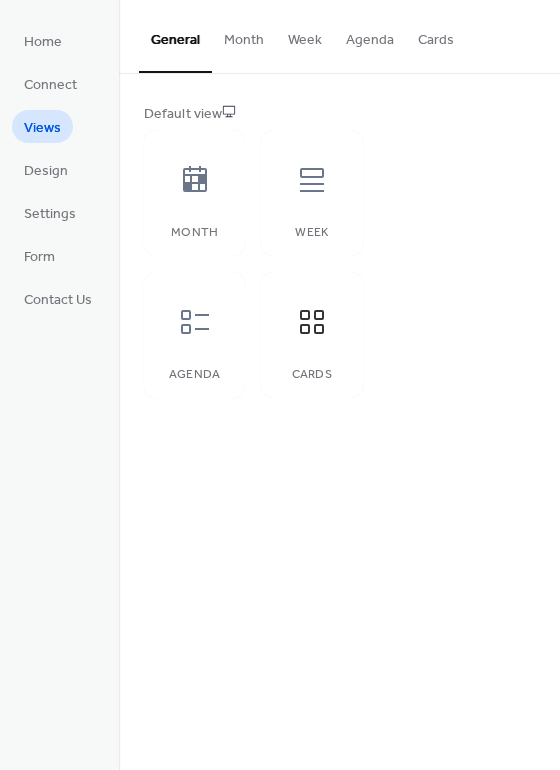 click on "Cards" at bounding box center (436, 35) 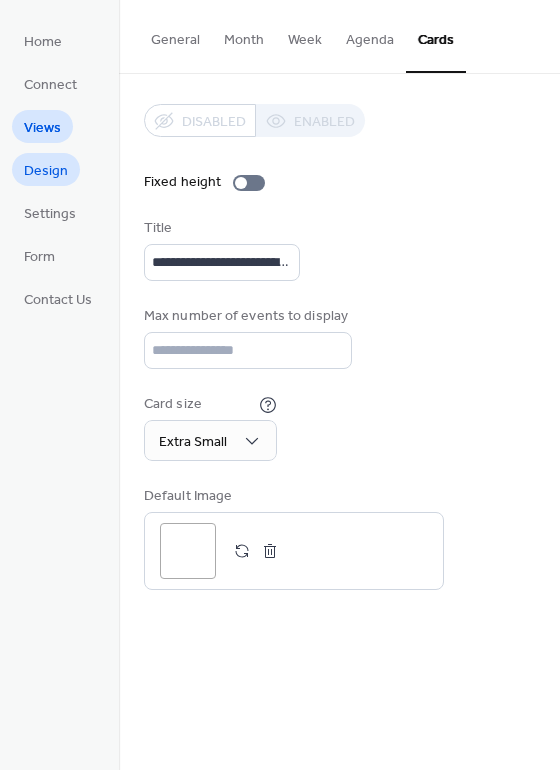 click on "Design" at bounding box center [46, 171] 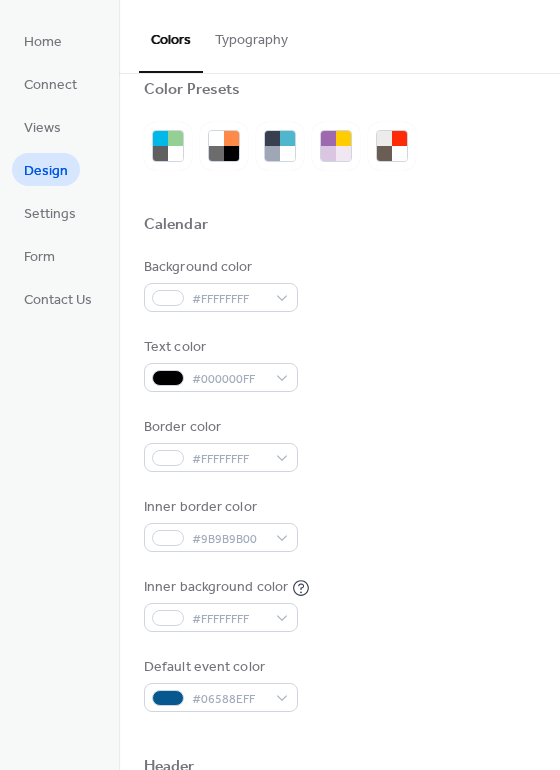 scroll, scrollTop: 40, scrollLeft: 0, axis: vertical 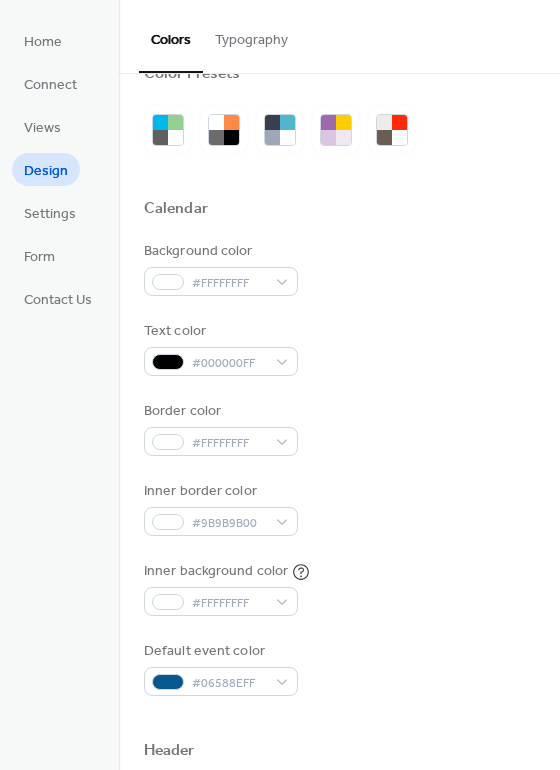 click on "Typography" at bounding box center [251, 35] 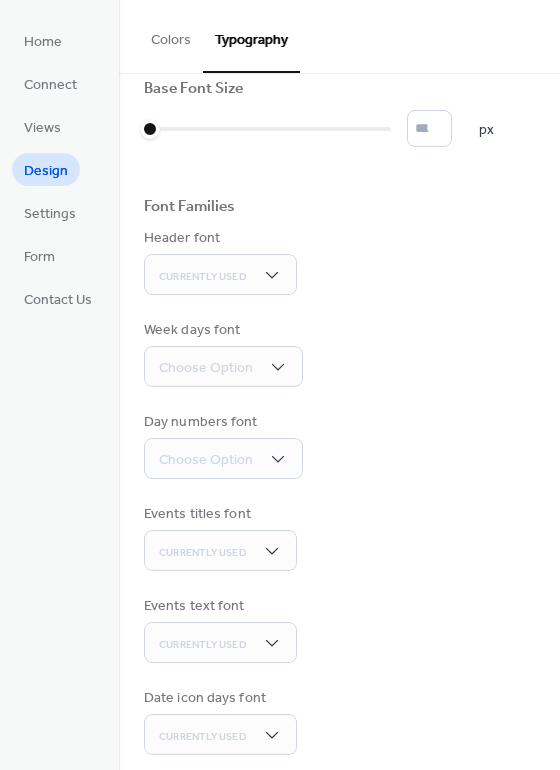 scroll, scrollTop: 0, scrollLeft: 0, axis: both 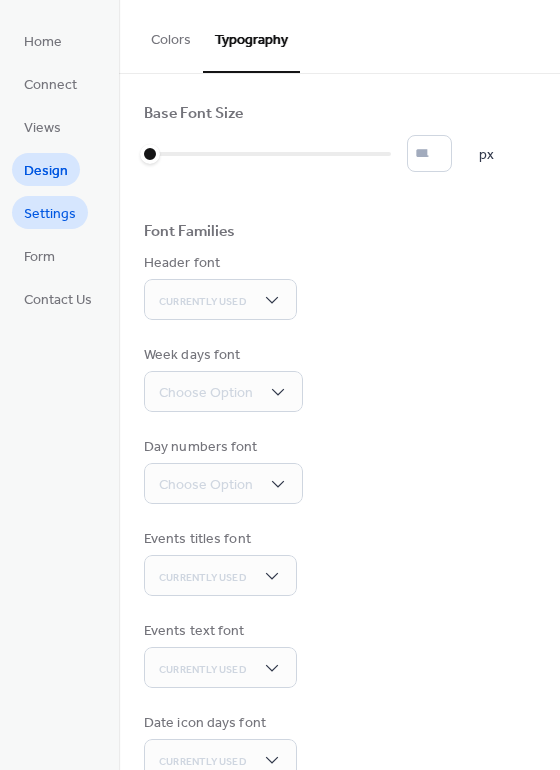 click on "Settings" at bounding box center (50, 214) 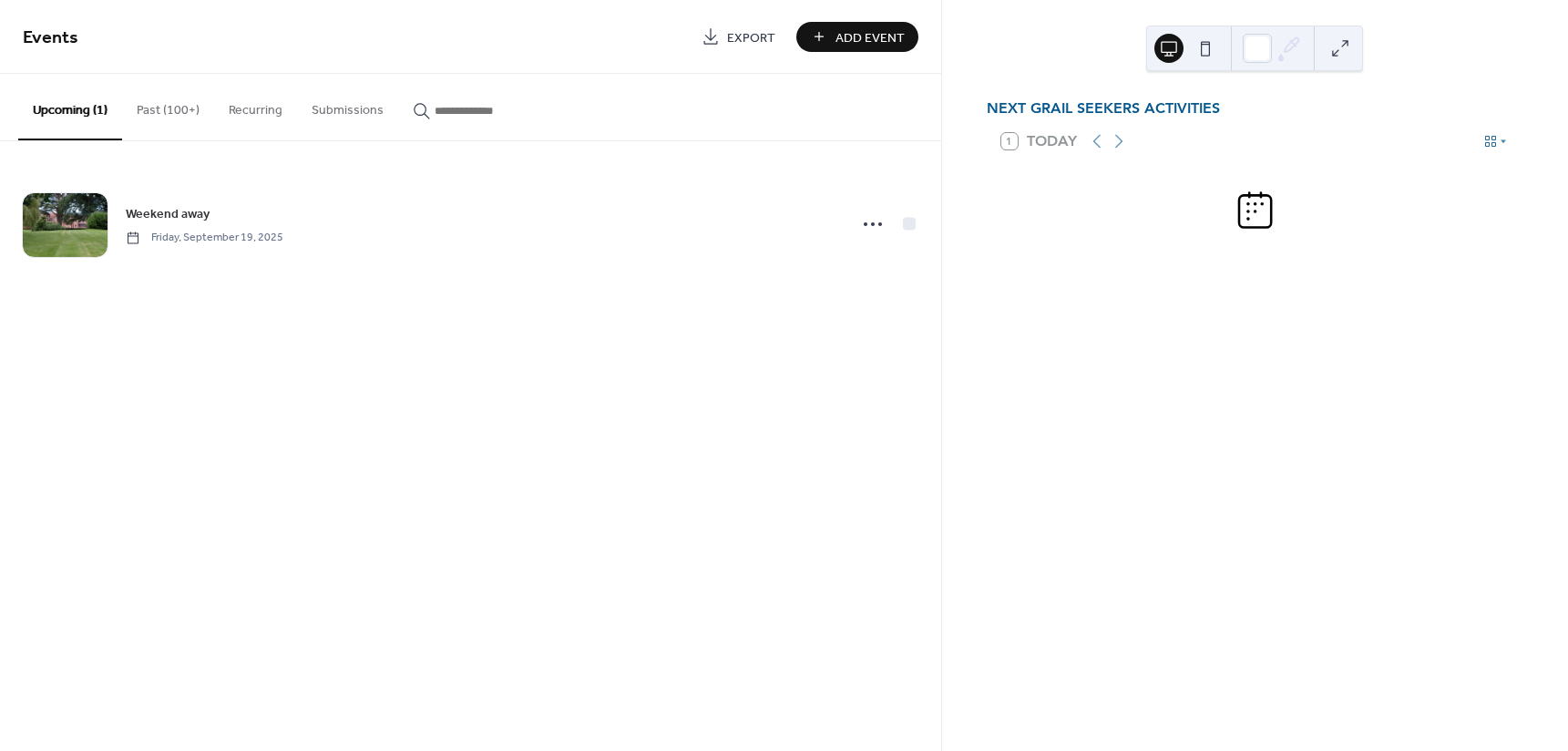 scroll, scrollTop: 0, scrollLeft: 0, axis: both 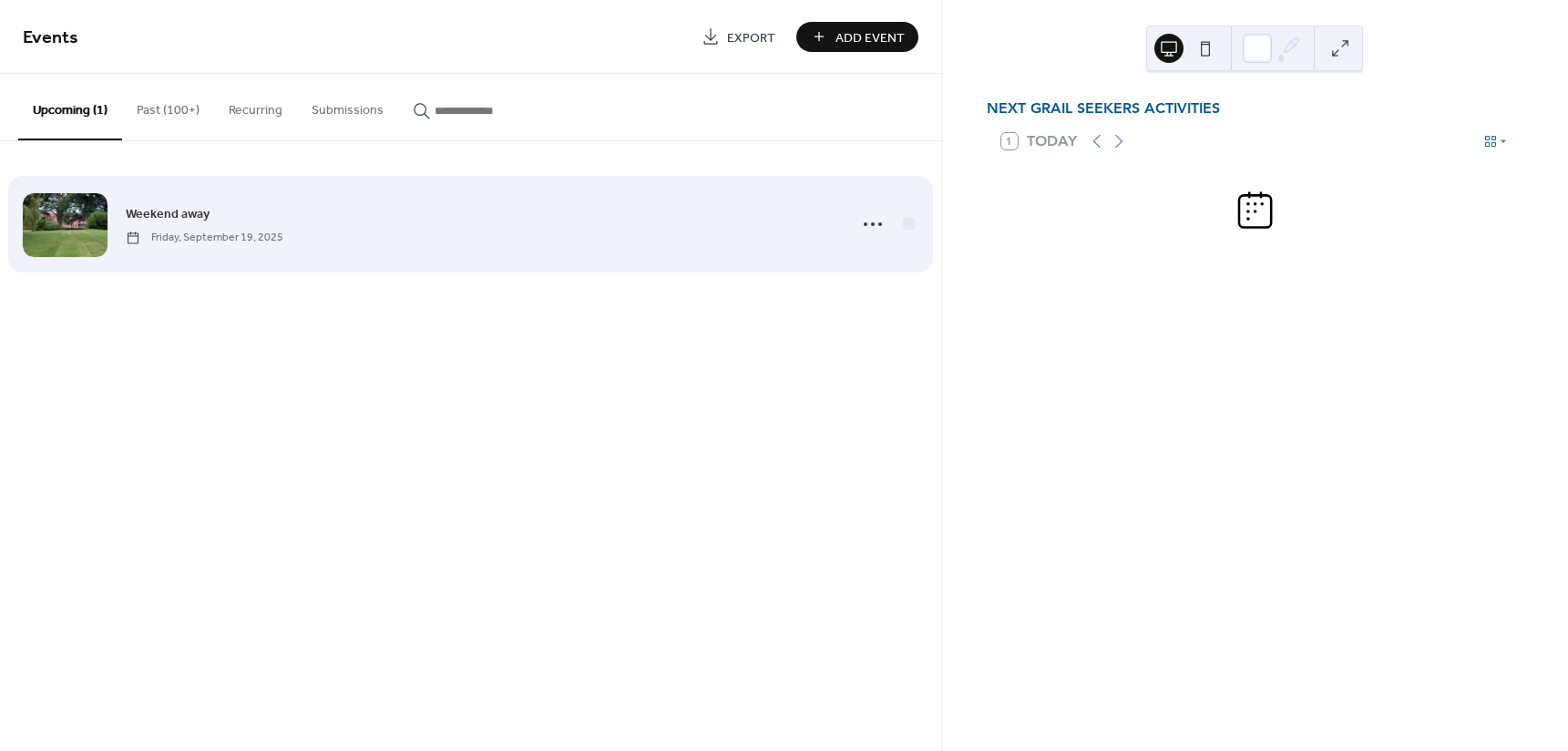click on "Weekend away Friday, September 19, 2025" at bounding box center [480, 223] 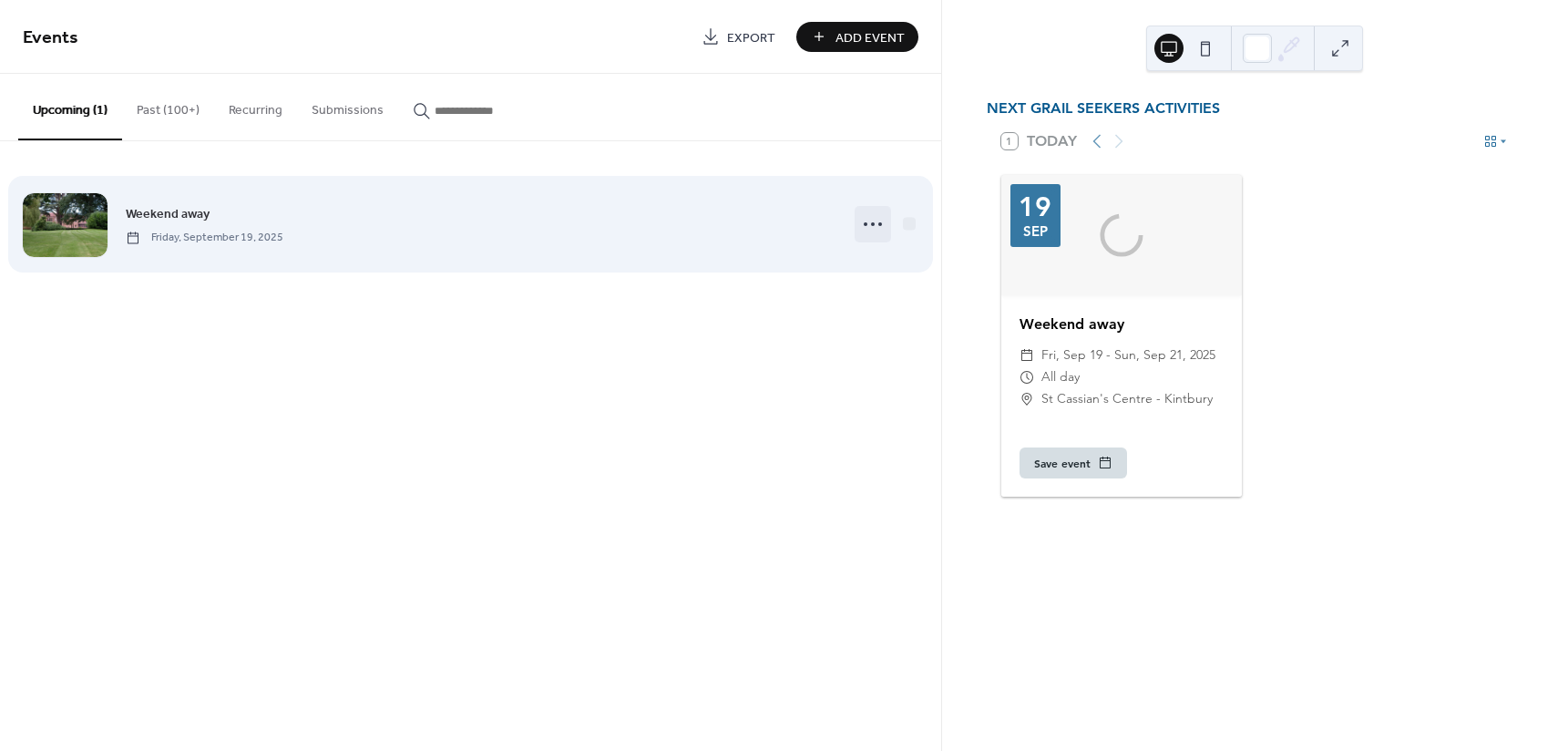 click 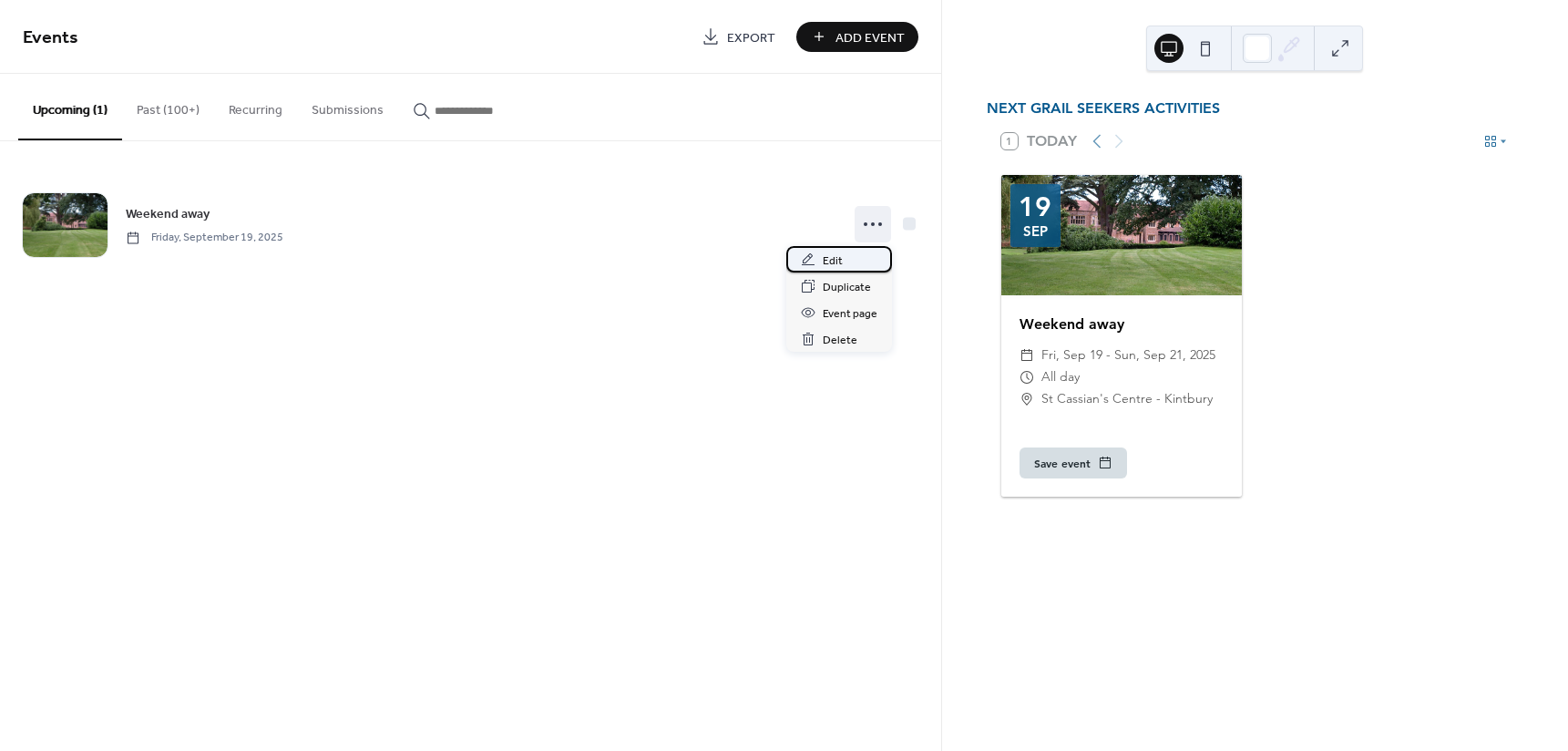 click on "Edit" at bounding box center [833, 261] 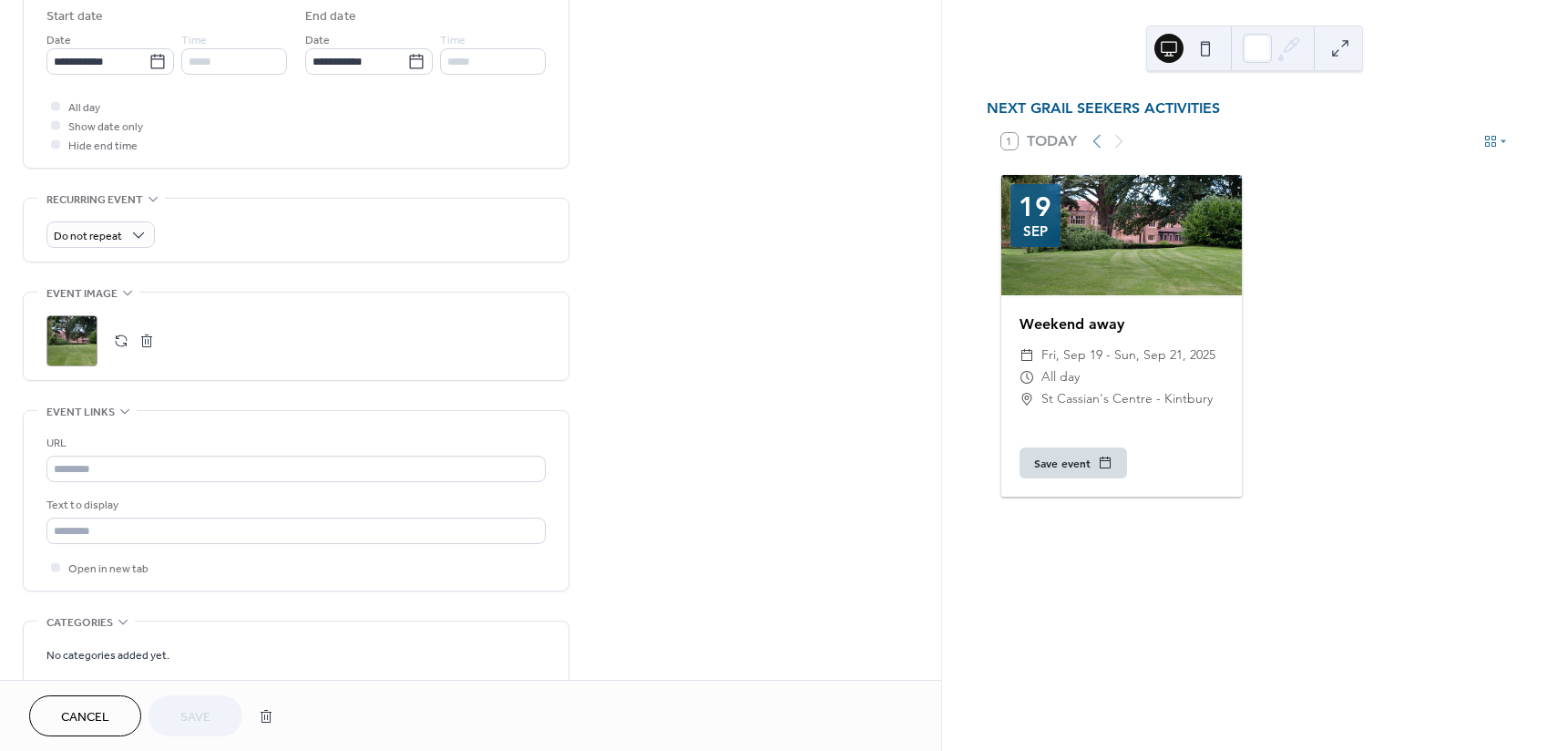 scroll, scrollTop: 637, scrollLeft: 0, axis: vertical 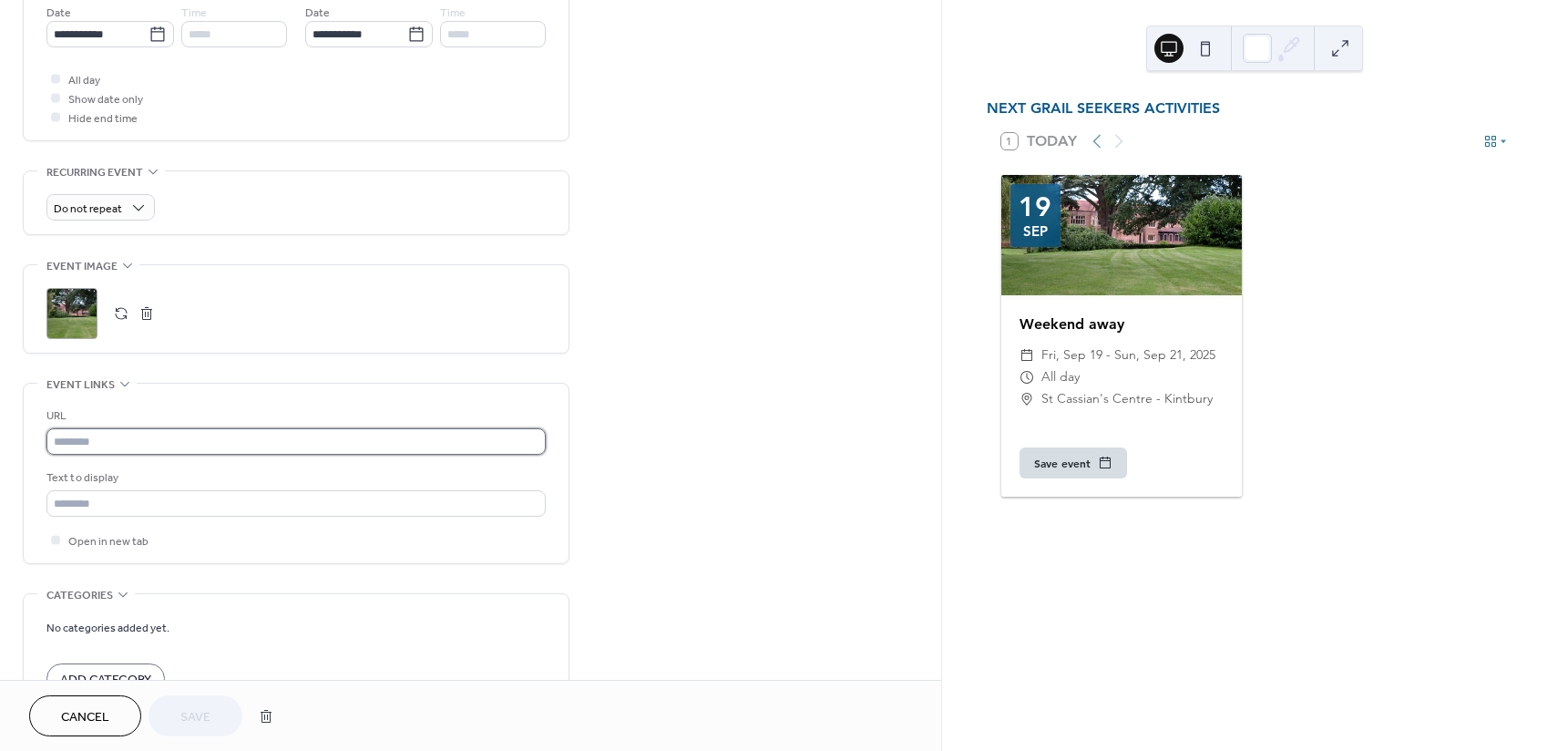 click at bounding box center (296, 441) 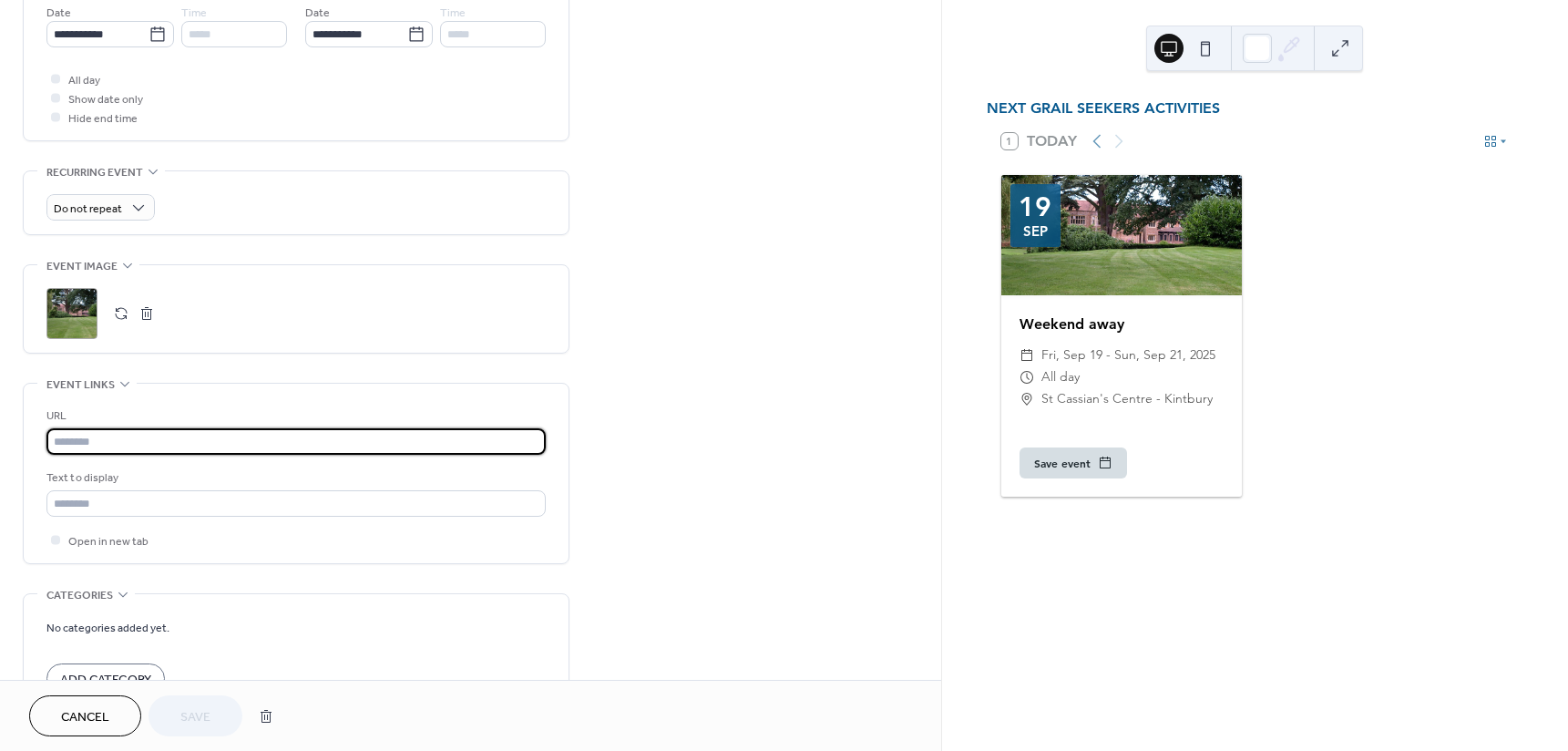 paste on "**********" 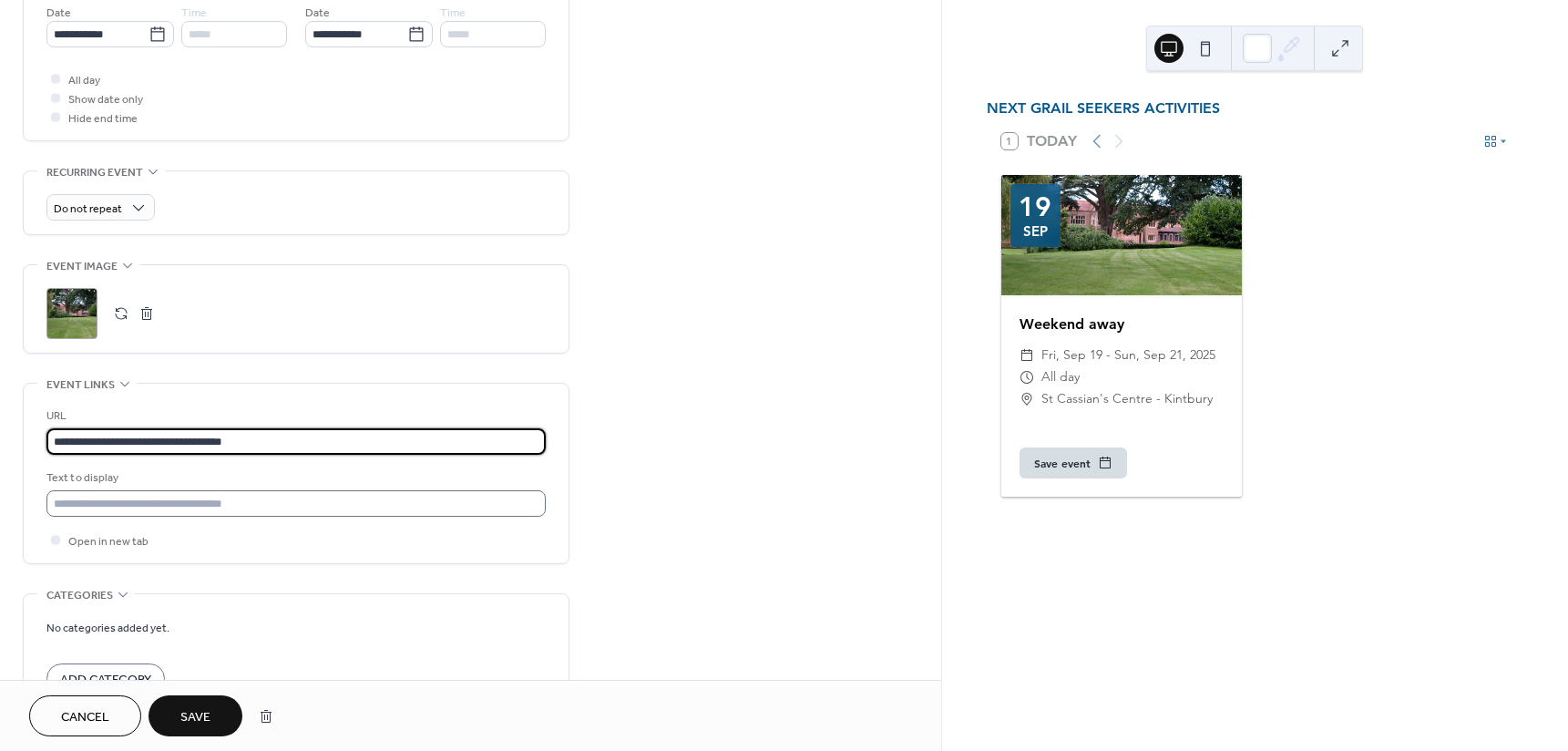 type on "**********" 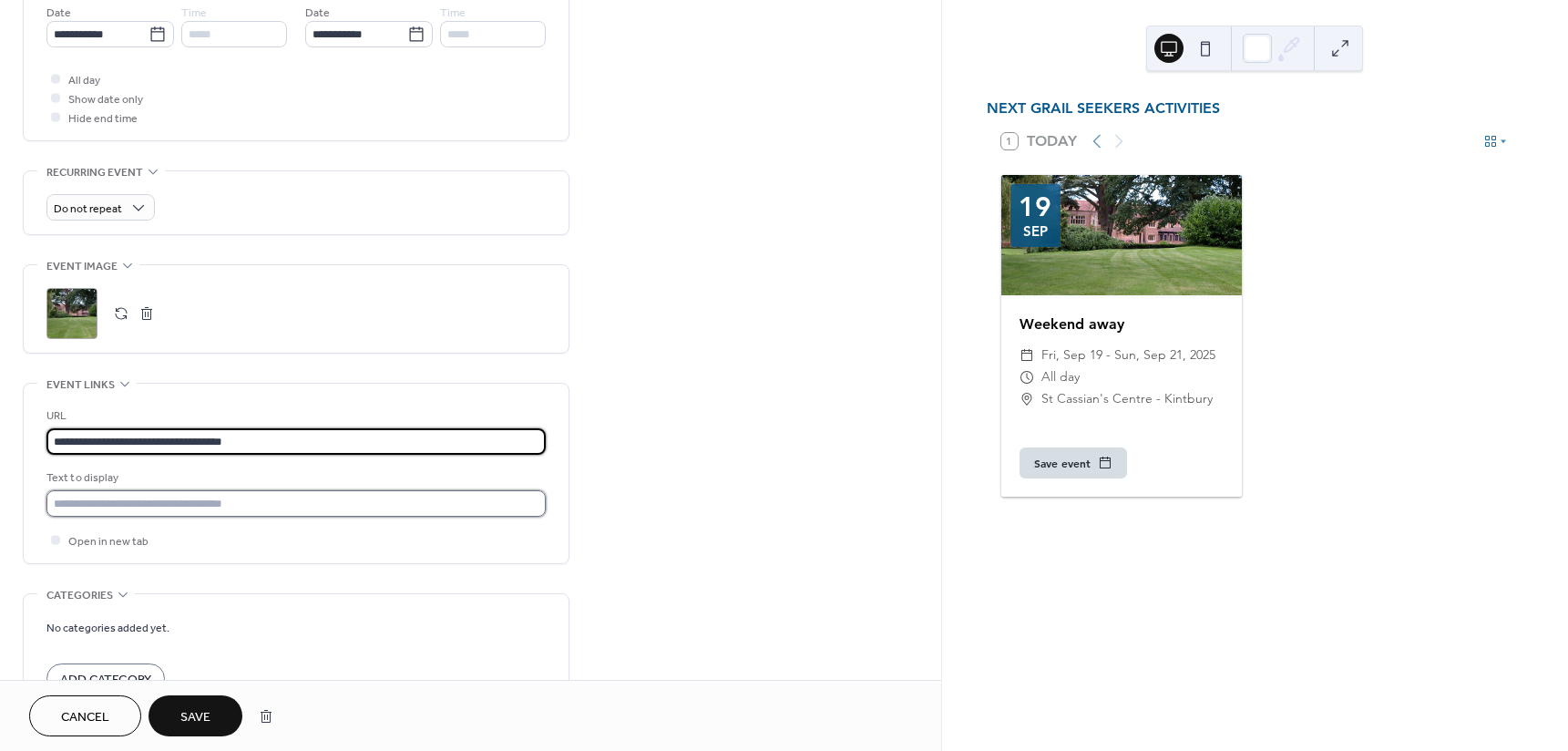 click at bounding box center [296, 503] 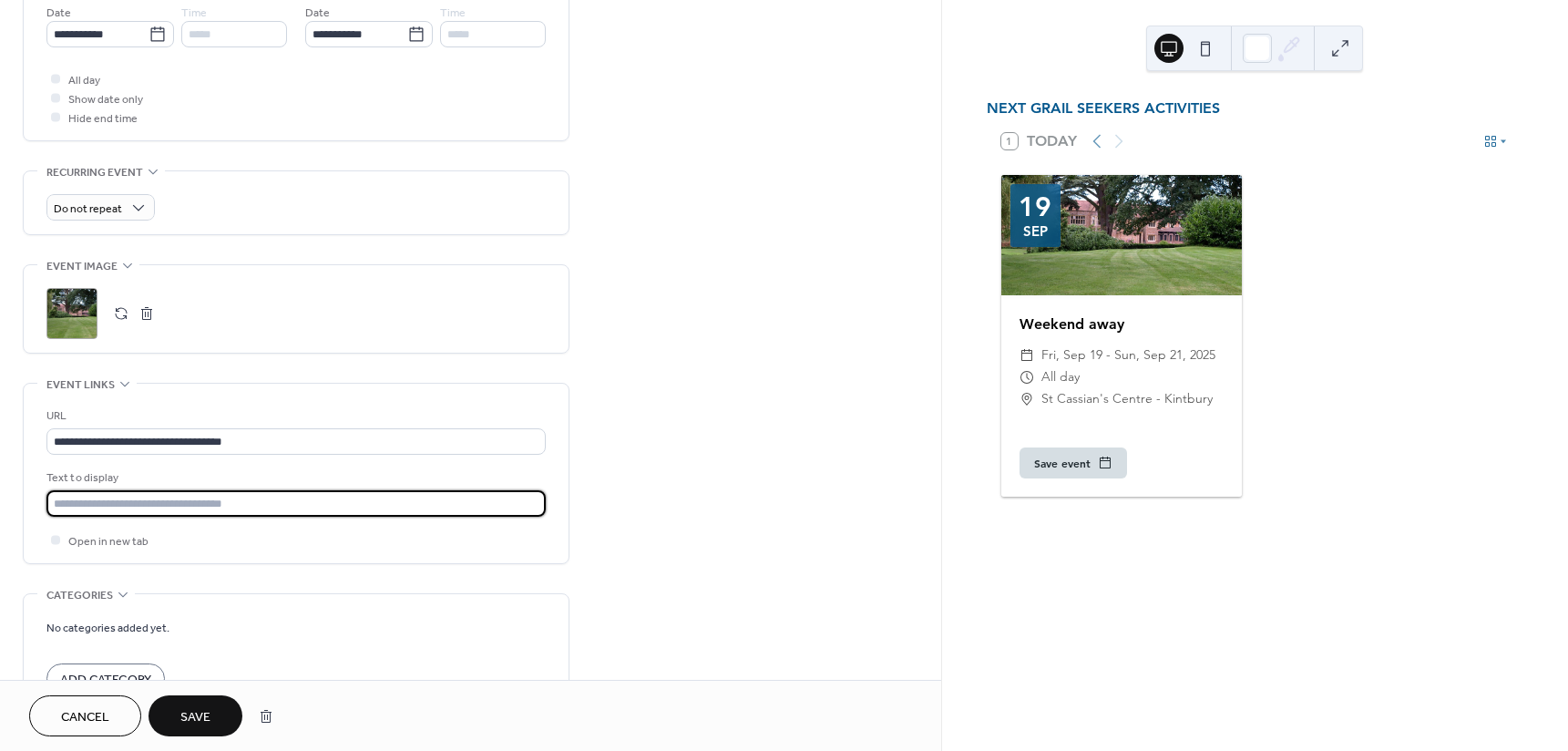type on "**********" 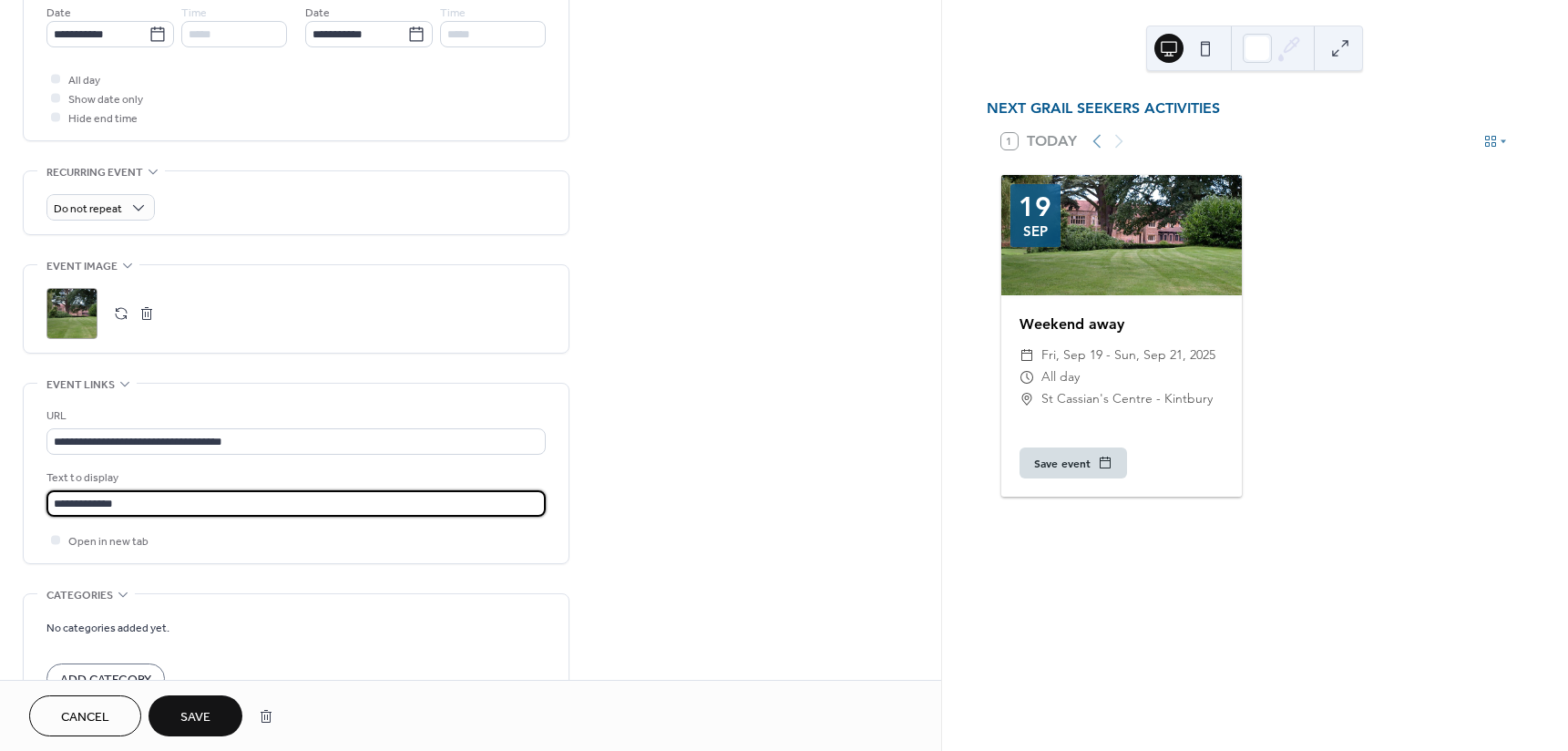 click on "Save" at bounding box center [195, 717] 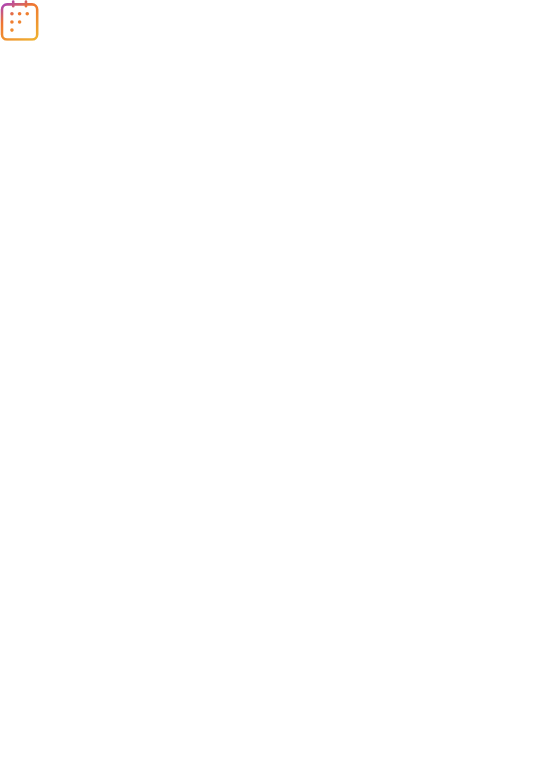 scroll, scrollTop: 0, scrollLeft: 0, axis: both 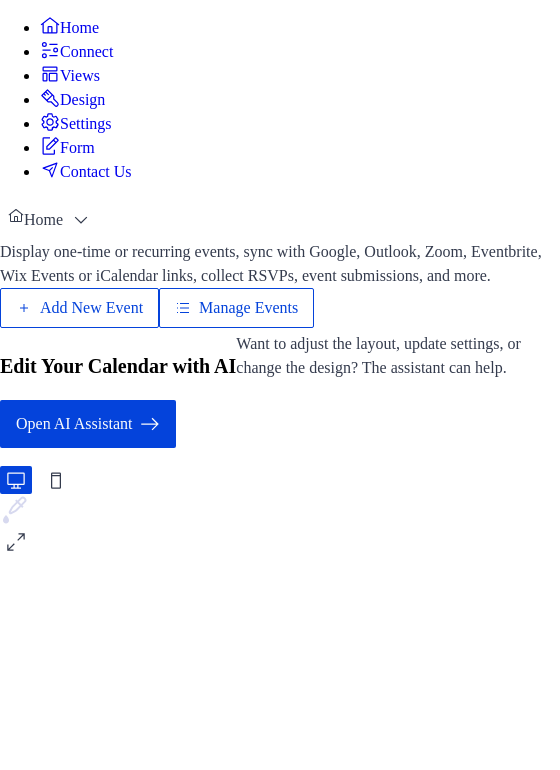 click on "Views" at bounding box center (70, 75) 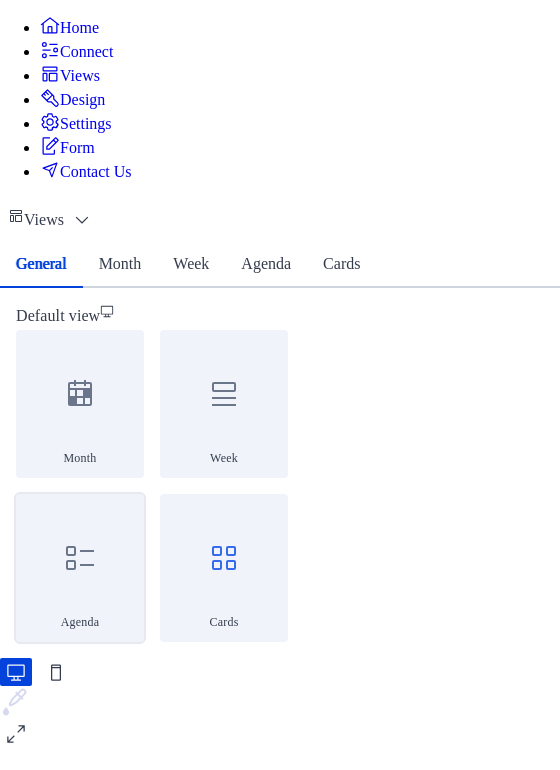 click 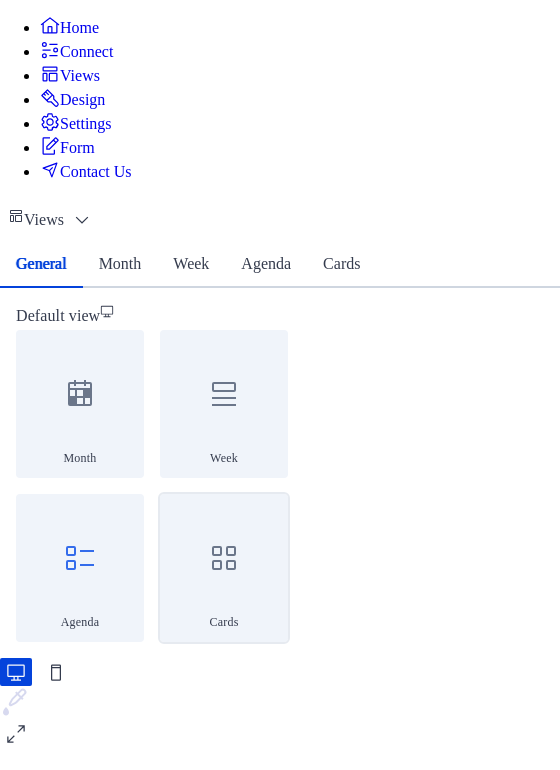 click at bounding box center [224, 558] 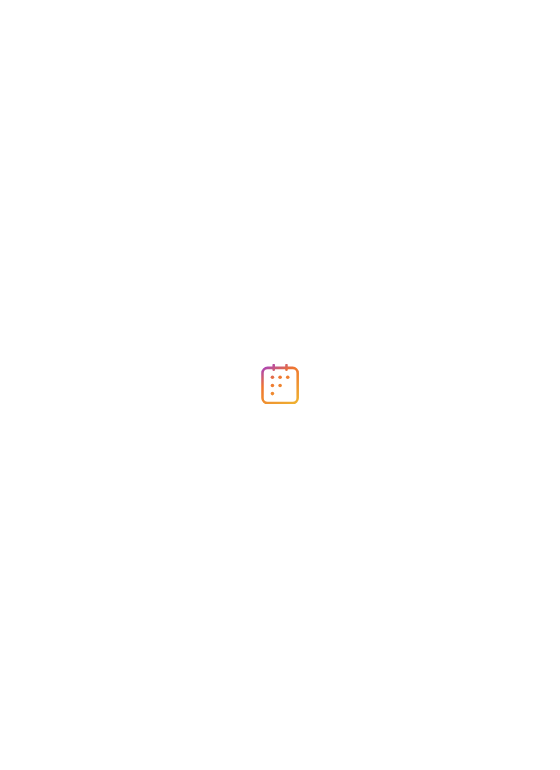 scroll, scrollTop: 0, scrollLeft: 0, axis: both 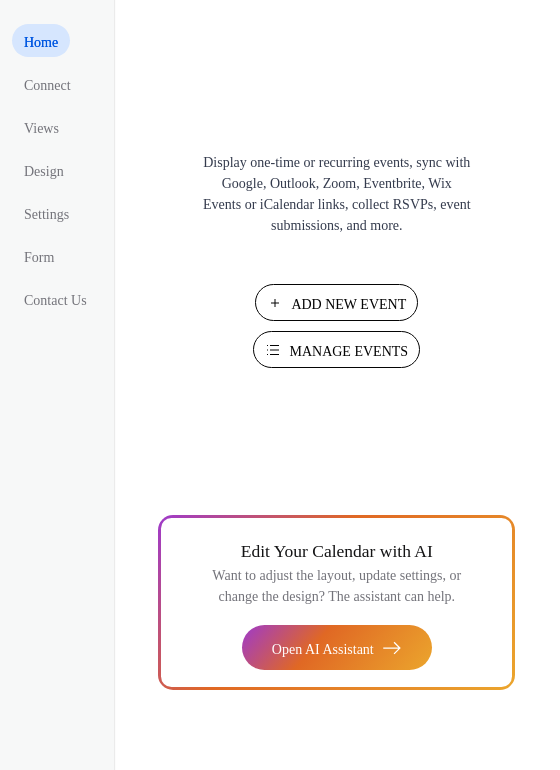 click on "Manage Events" at bounding box center (348, 351) 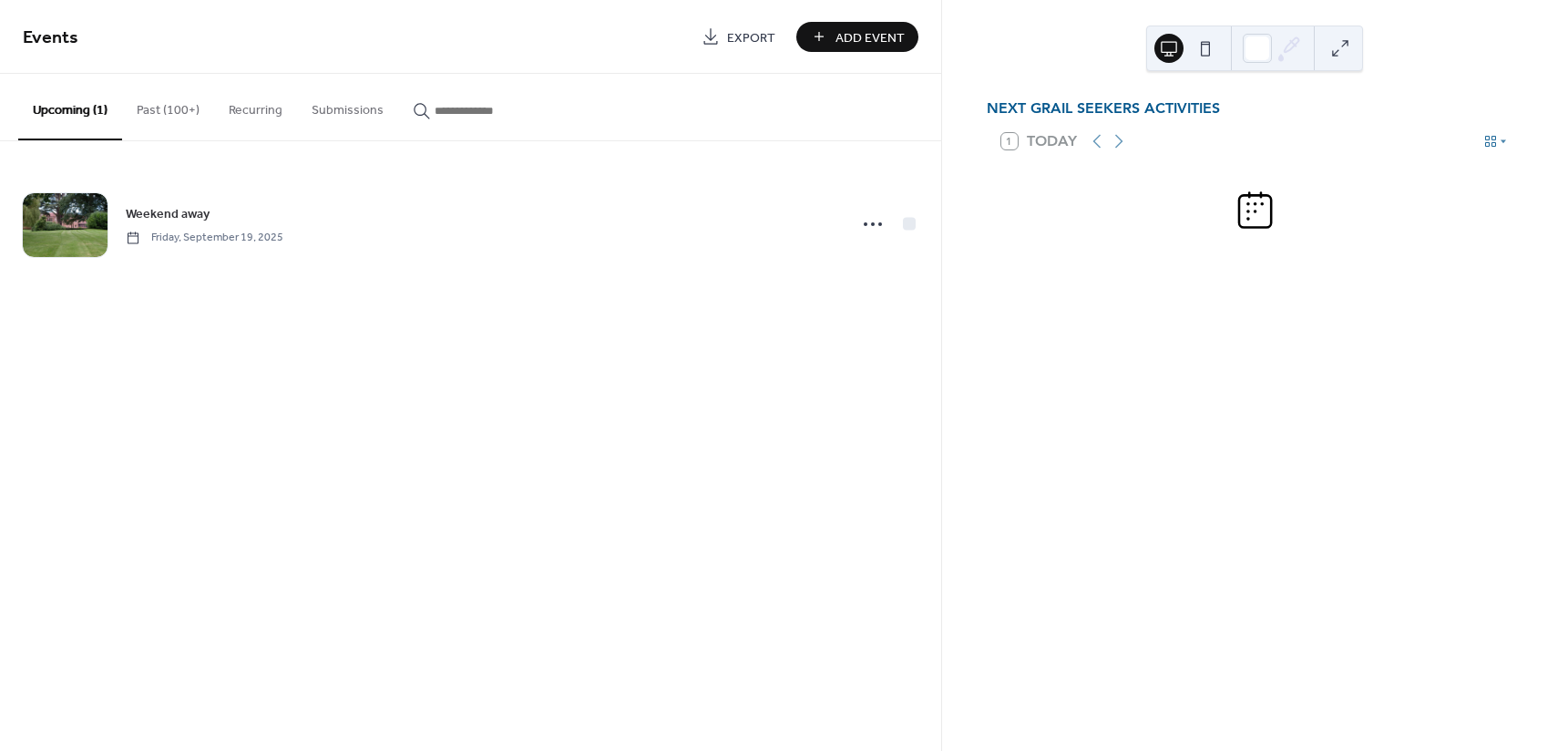 scroll, scrollTop: 0, scrollLeft: 0, axis: both 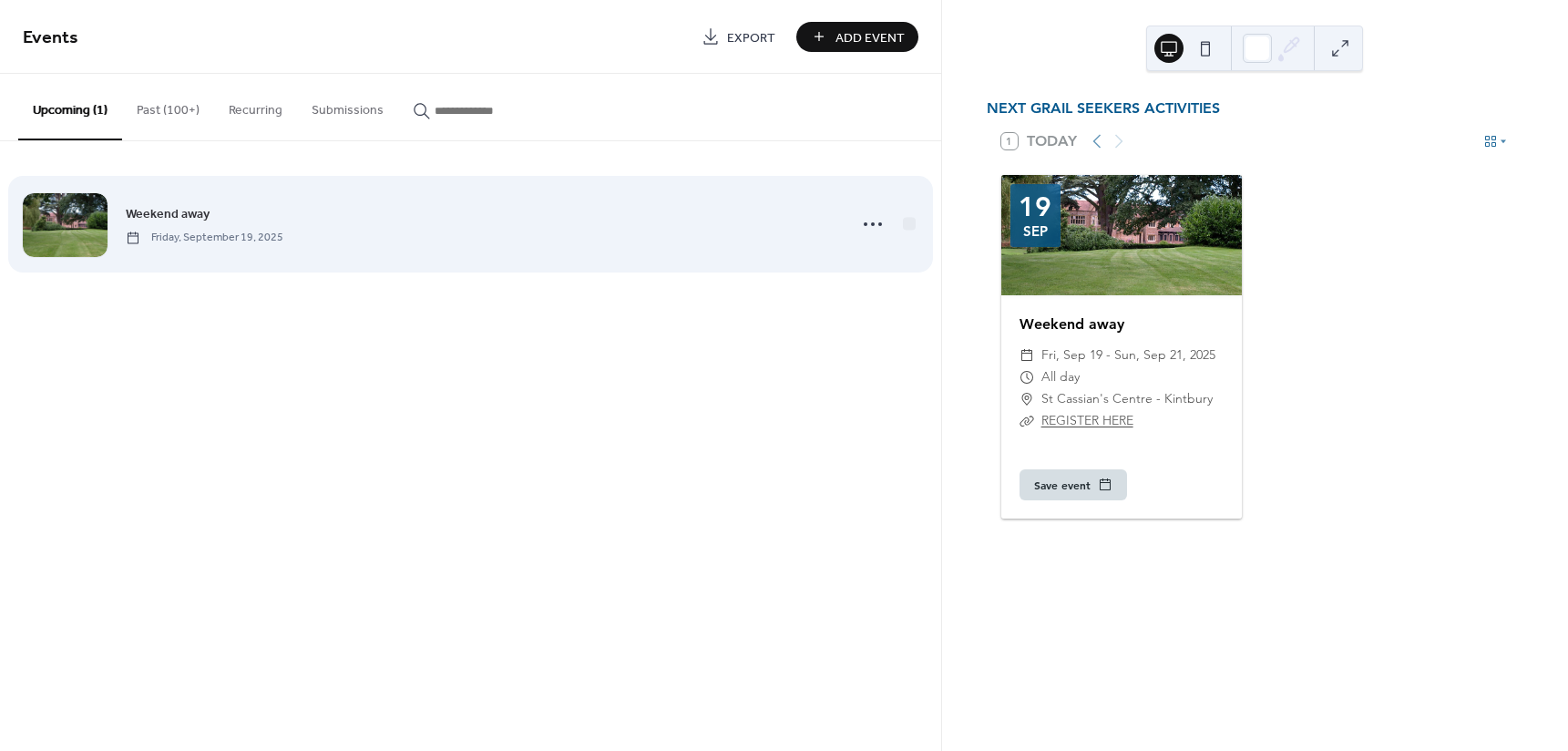 click on "Weekend away [DAY_OF_WEEK], [MONTH] [DAY], [YEAR]" at bounding box center (480, 223) 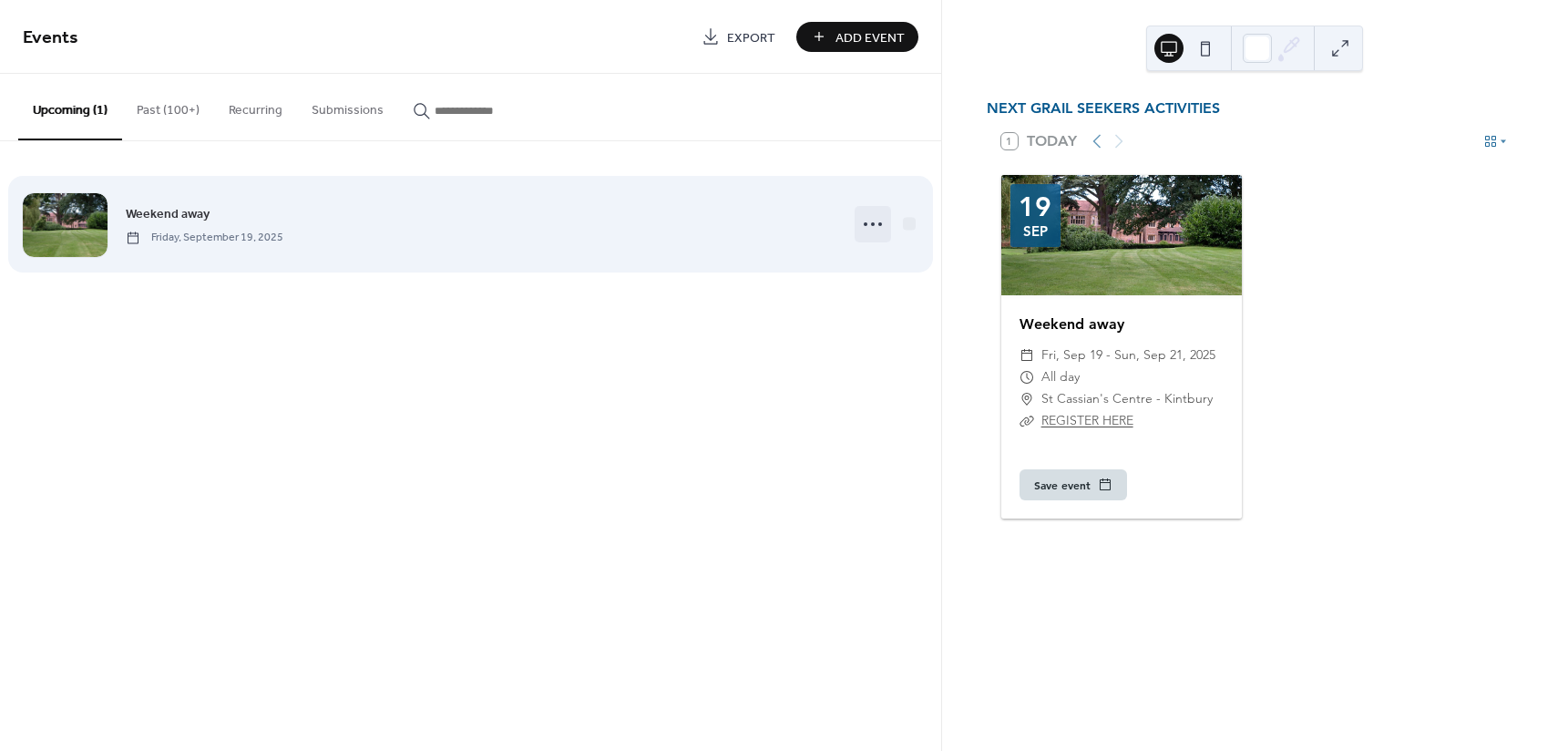 click 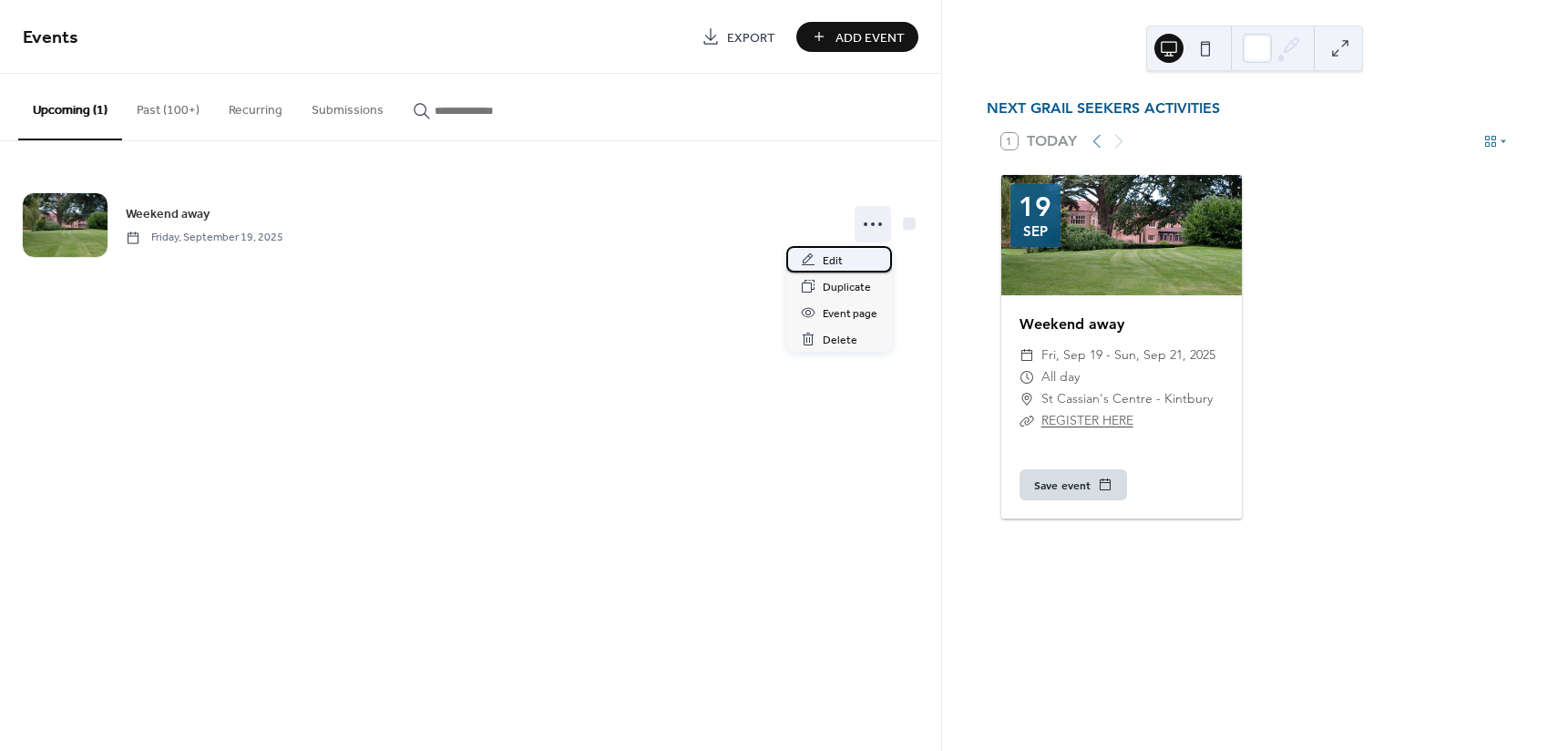 click on "Edit" at bounding box center [833, 261] 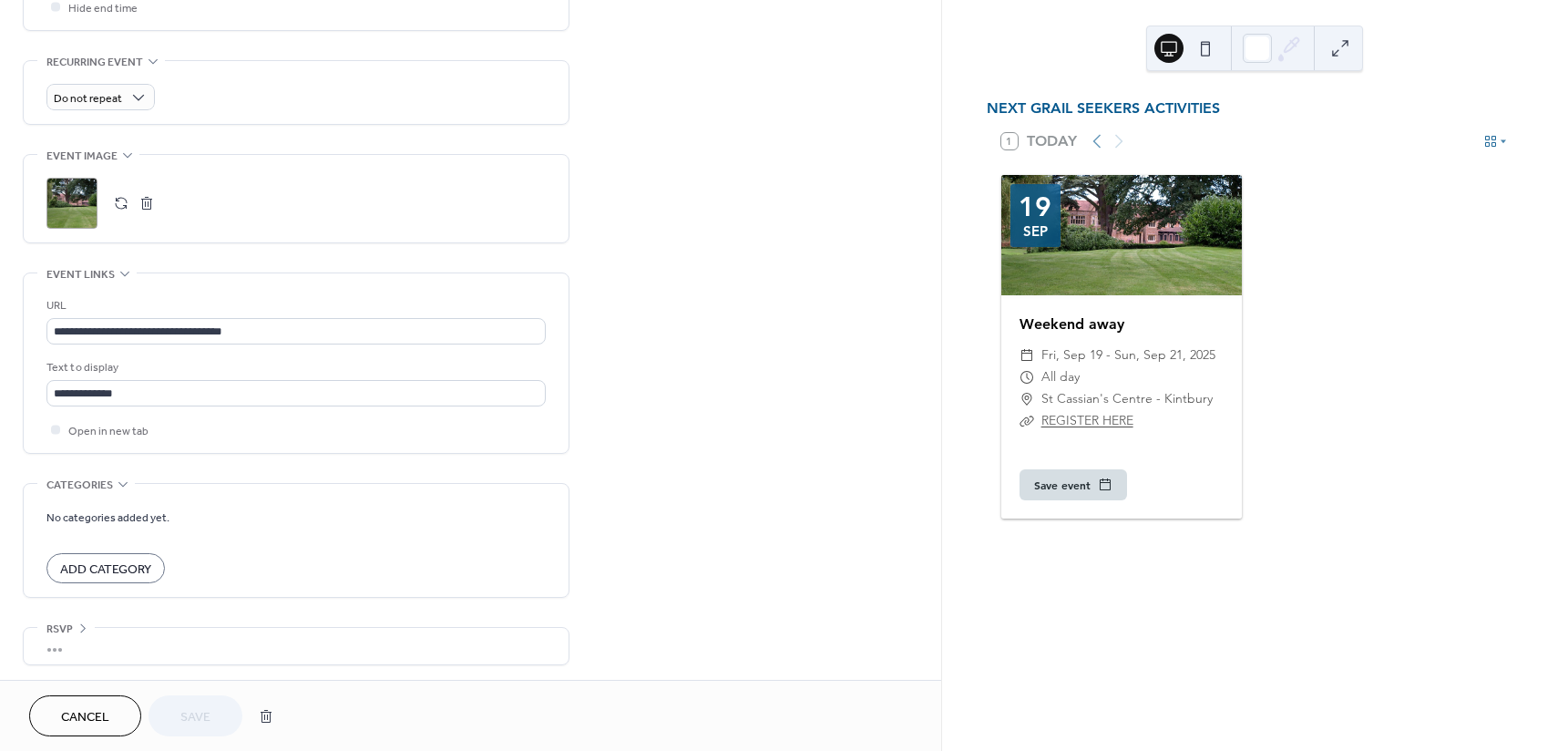 scroll, scrollTop: 751, scrollLeft: 0, axis: vertical 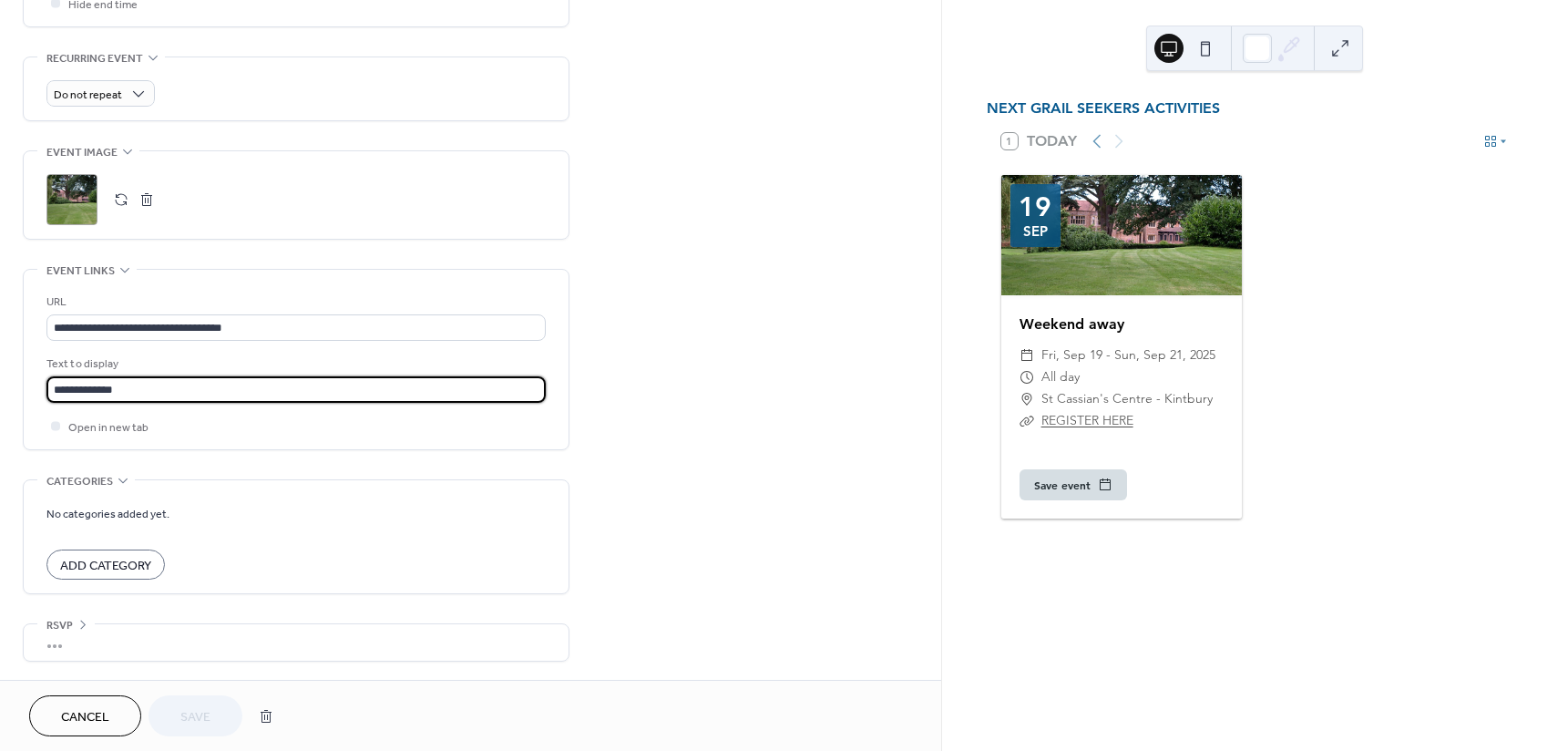 drag, startPoint x: 103, startPoint y: 389, endPoint x: 29, endPoint y: 390, distance: 74.00676 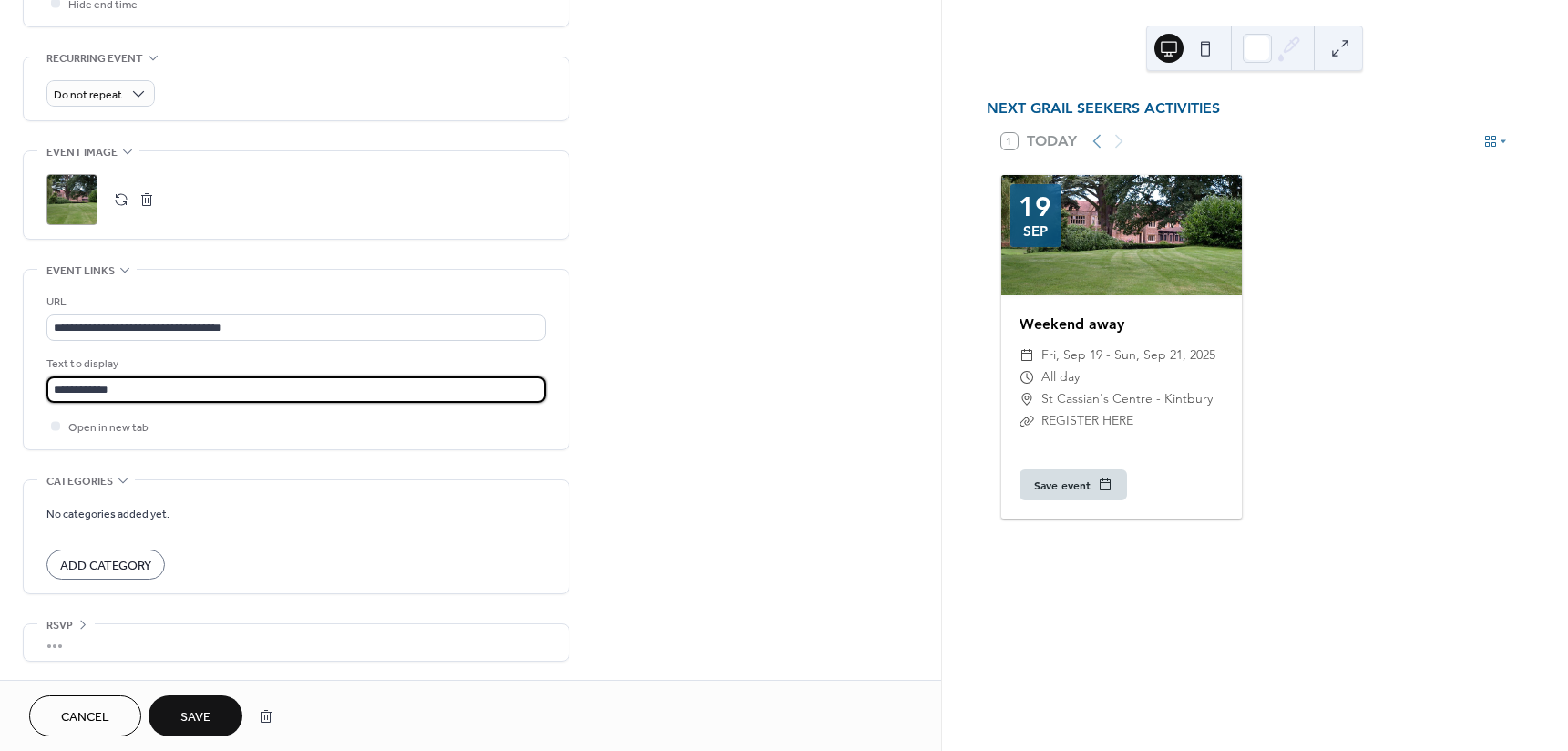 type on "**********" 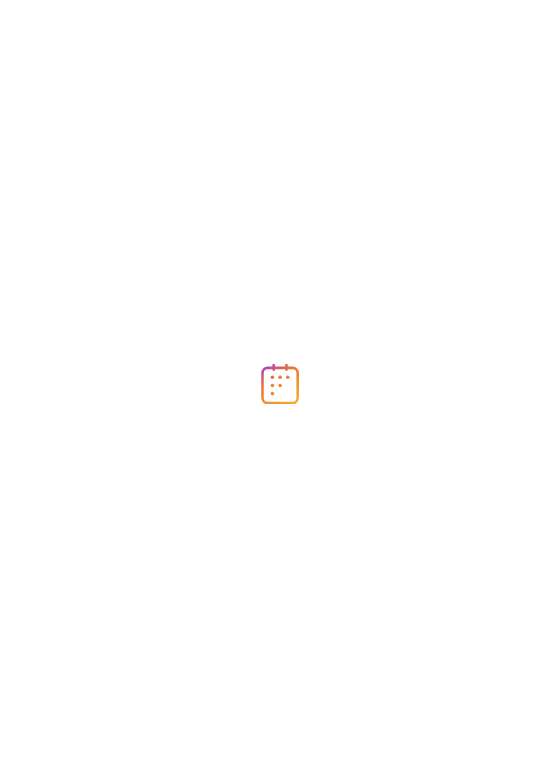 scroll, scrollTop: 0, scrollLeft: 0, axis: both 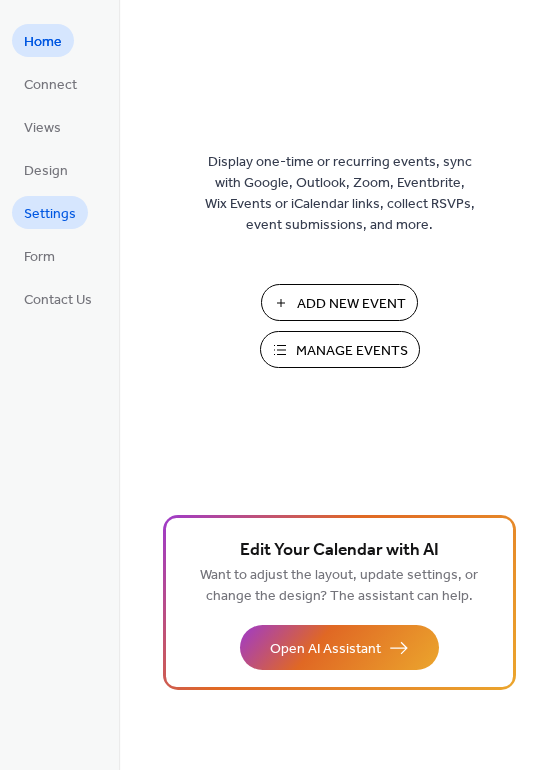click on "Settings" at bounding box center (50, 214) 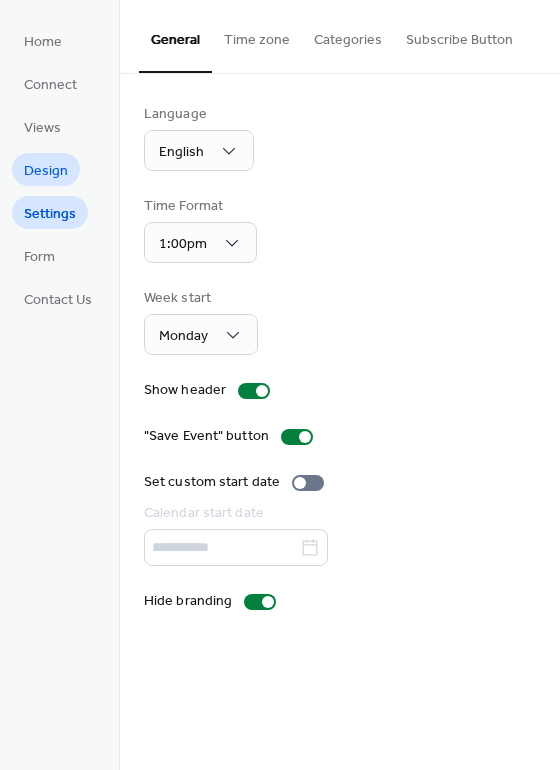 click on "Design" at bounding box center (46, 171) 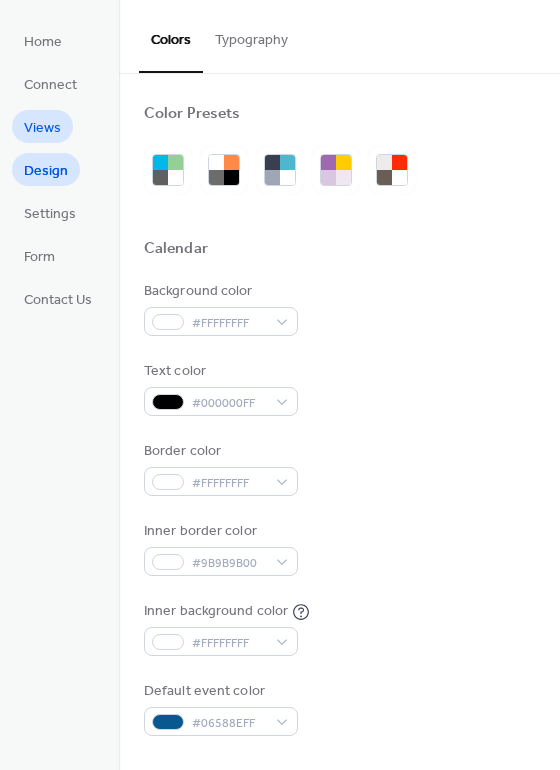 click on "Views" at bounding box center (42, 128) 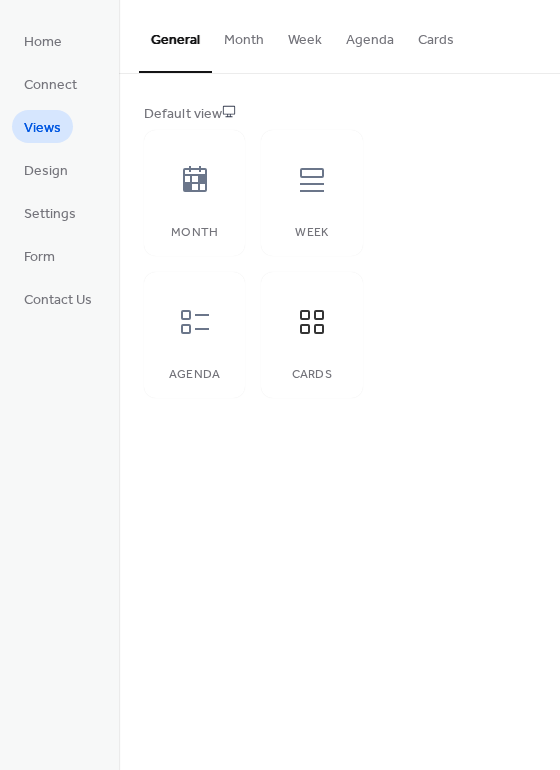 click on "Cards" at bounding box center [436, 35] 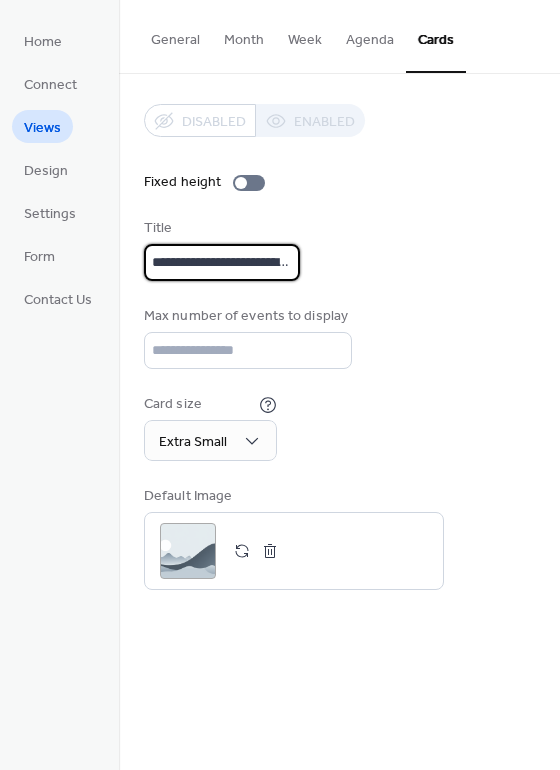 click on "**********" at bounding box center [222, 262] 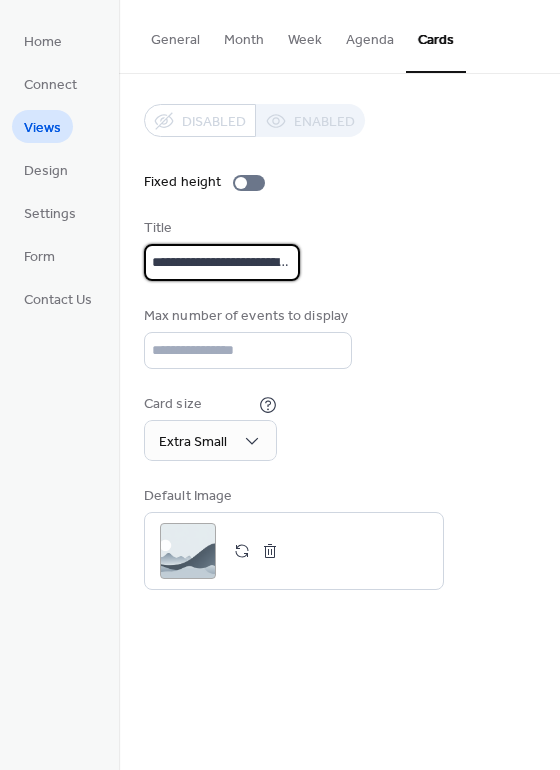 click on "**********" at bounding box center (222, 262) 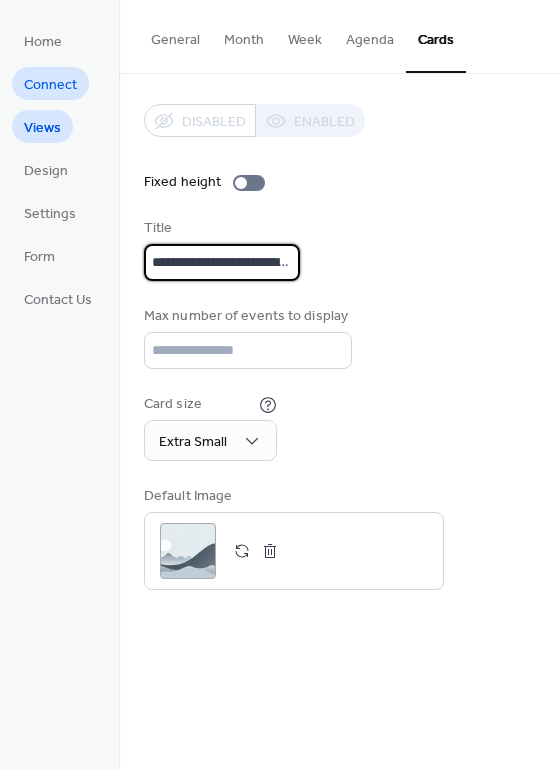 type on "**********" 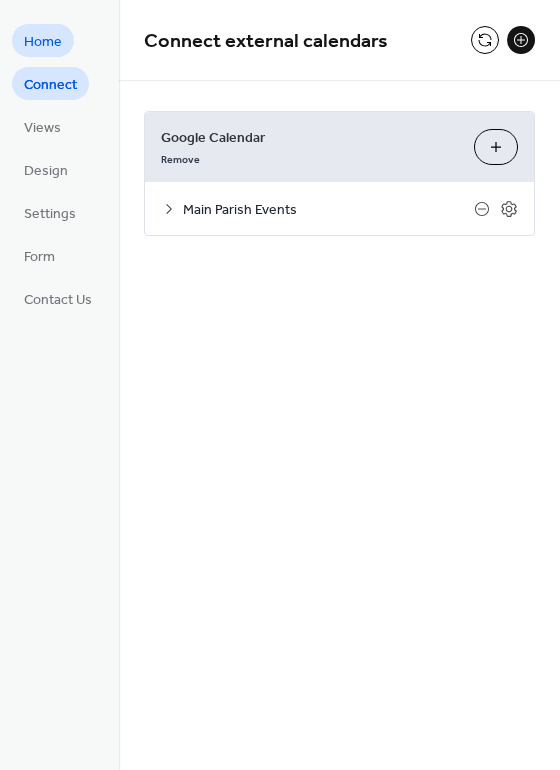 click on "Home" at bounding box center (43, 42) 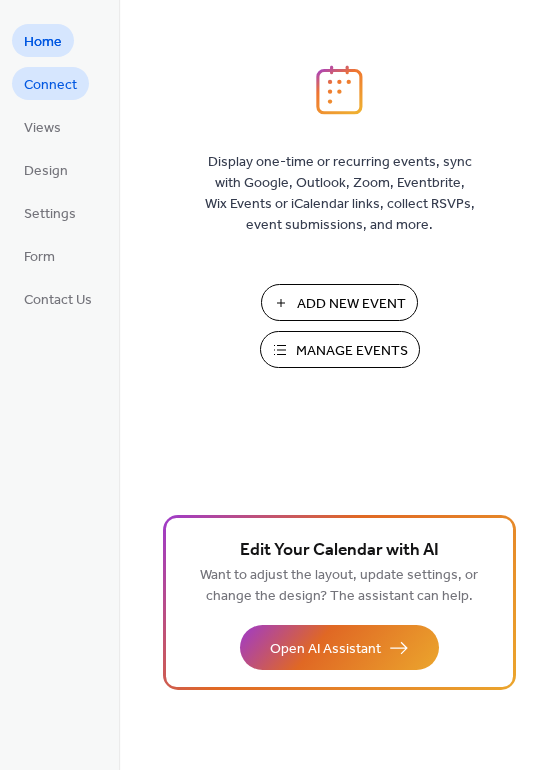 click on "Connect" at bounding box center (50, 85) 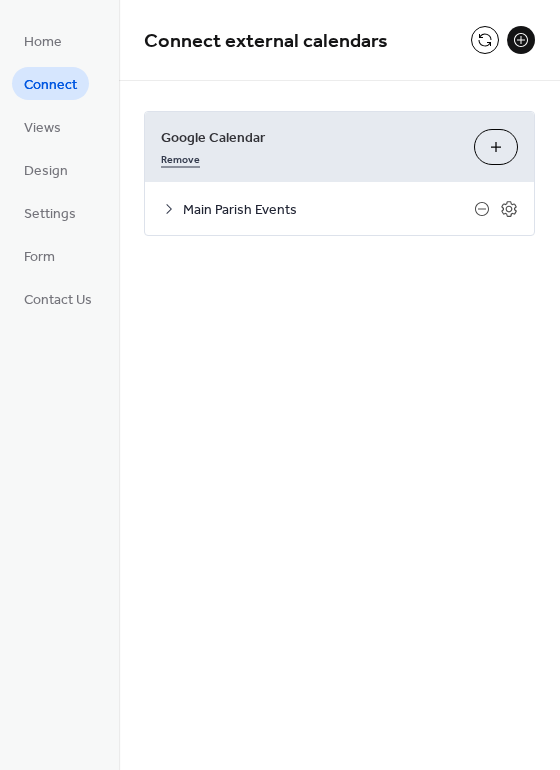 click on "Remove" at bounding box center [180, 157] 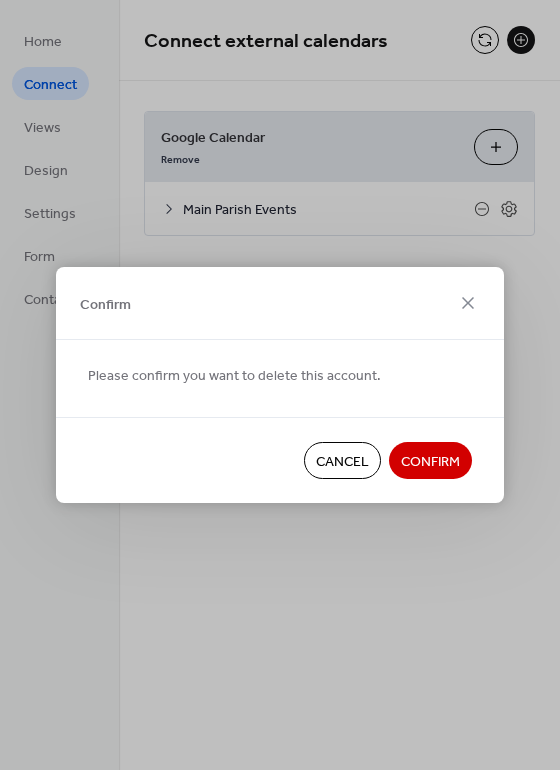 click on "Confirm" at bounding box center (430, 462) 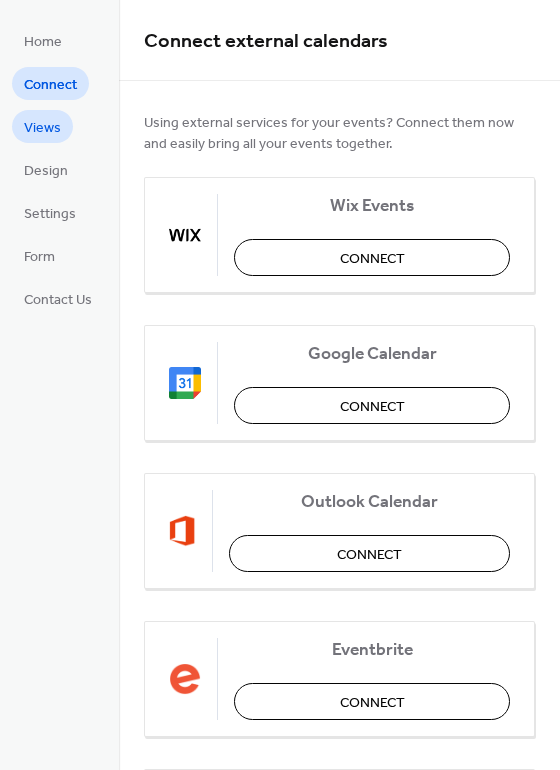 click on "Views" at bounding box center (42, 128) 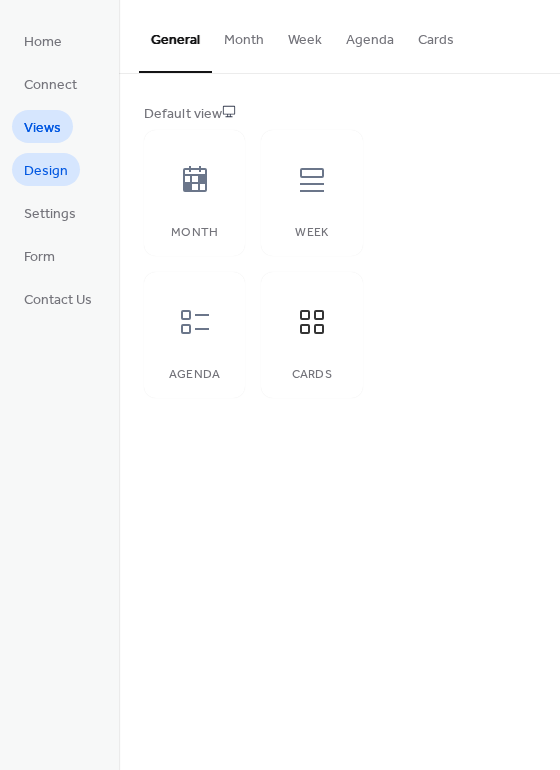 click on "Design" at bounding box center [46, 171] 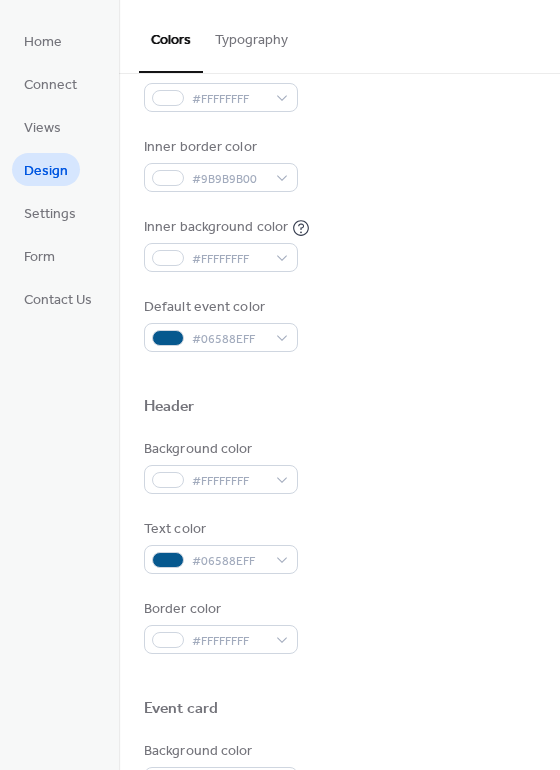 scroll, scrollTop: 393, scrollLeft: 0, axis: vertical 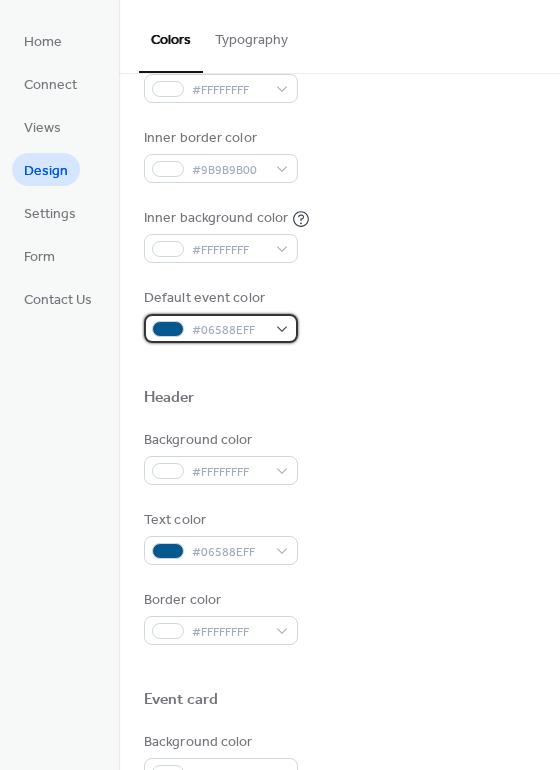 click on "#06588EFF" at bounding box center [221, 328] 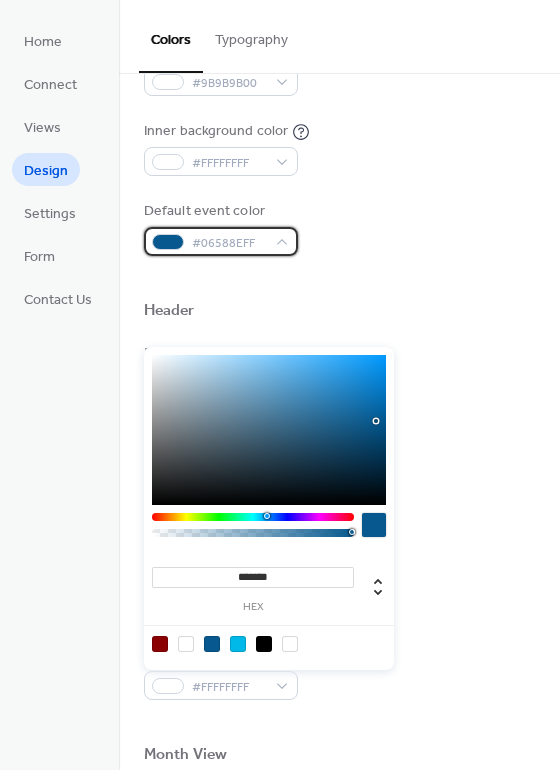 scroll, scrollTop: 512, scrollLeft: 0, axis: vertical 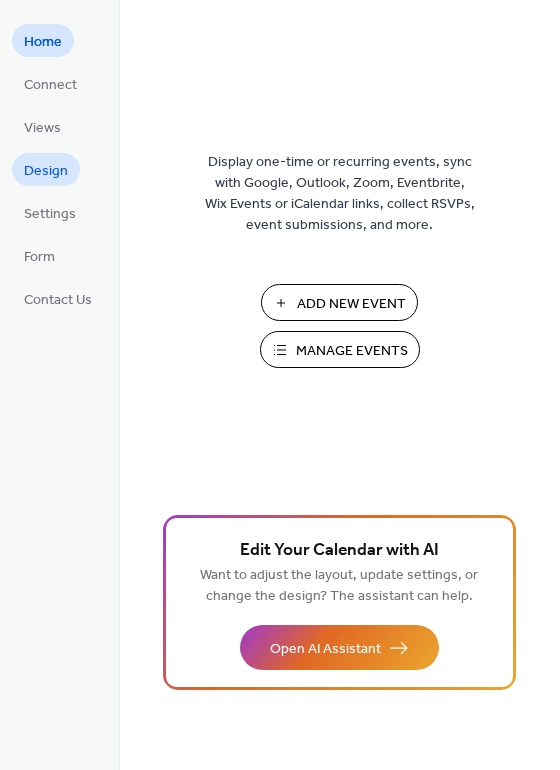 click on "Design" at bounding box center (46, 171) 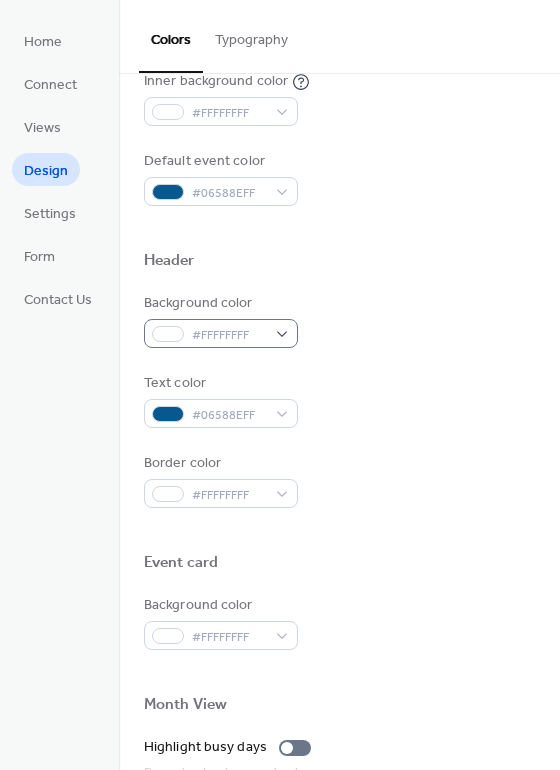 scroll, scrollTop: 541, scrollLeft: 0, axis: vertical 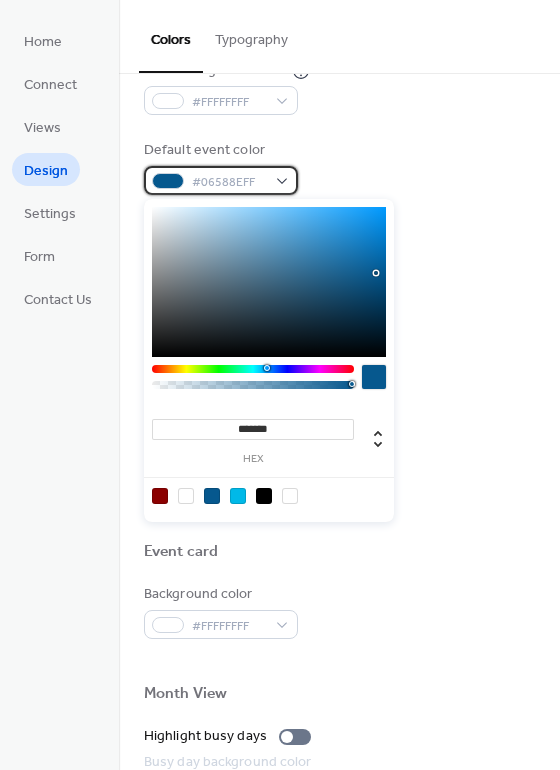 click on "#06588EFF" at bounding box center [221, 180] 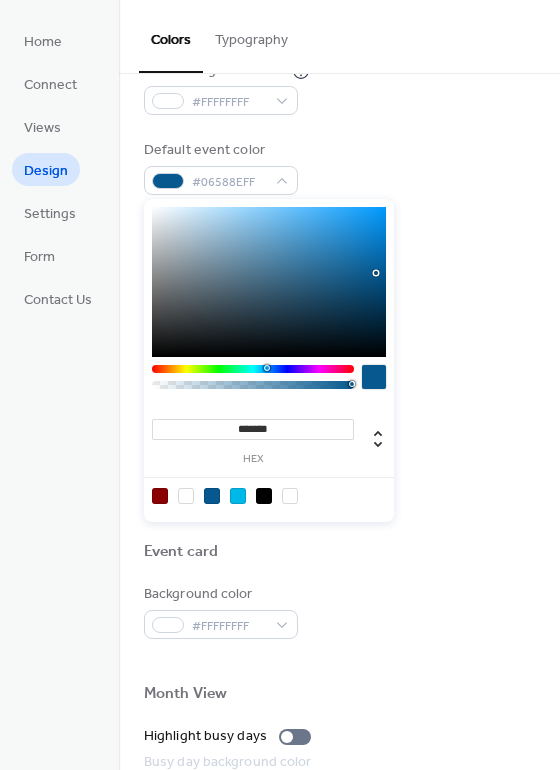 click on "*******" at bounding box center (253, 429) 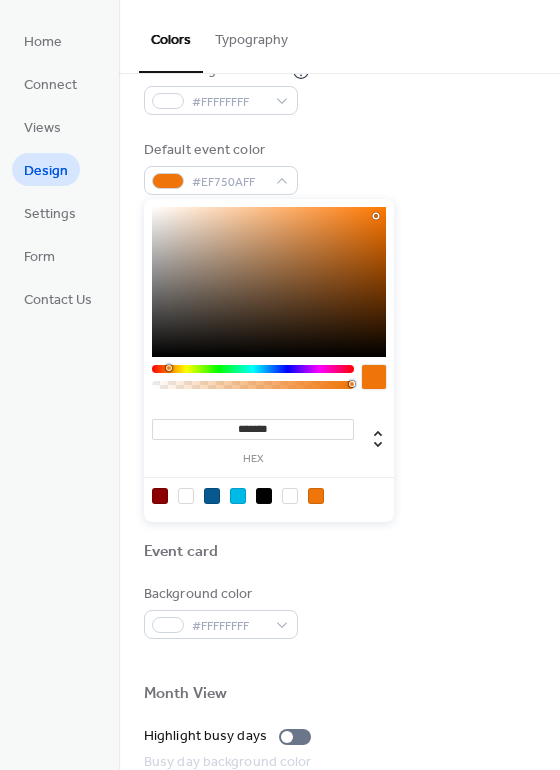 type on "*******" 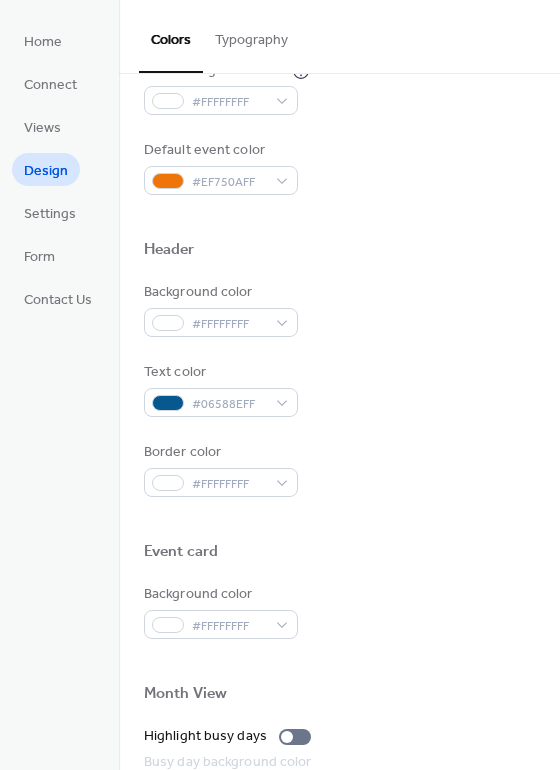 click on "Text color #06588EFF" at bounding box center [339, 389] 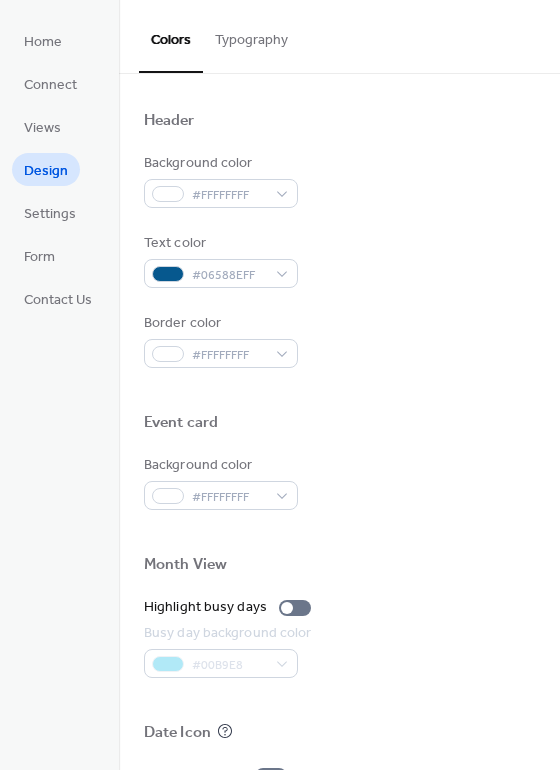 scroll, scrollTop: 672, scrollLeft: 0, axis: vertical 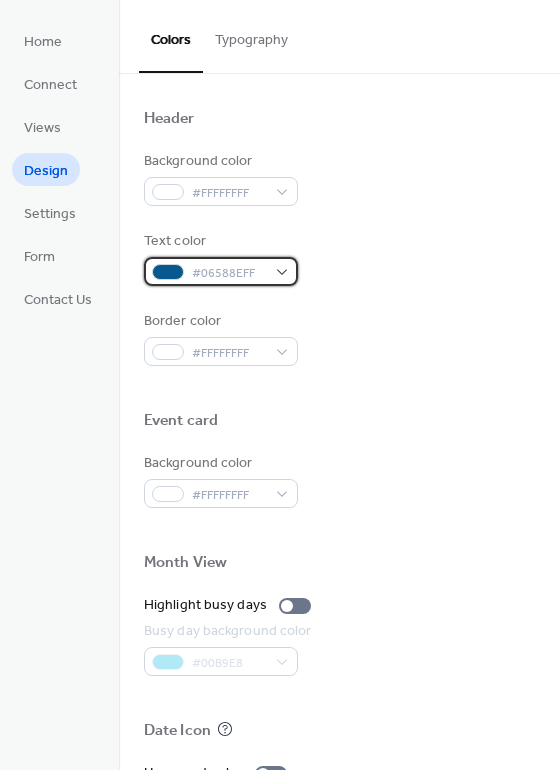 click on "#06588EFF" at bounding box center (221, 271) 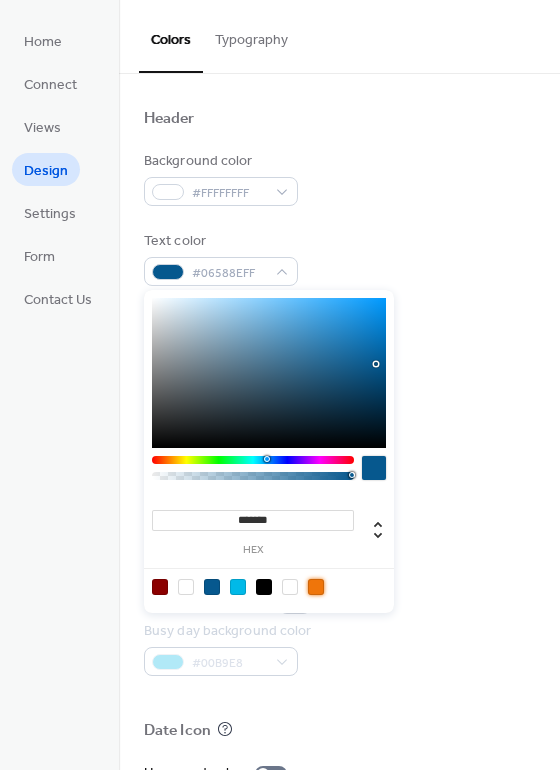 click at bounding box center [316, 587] 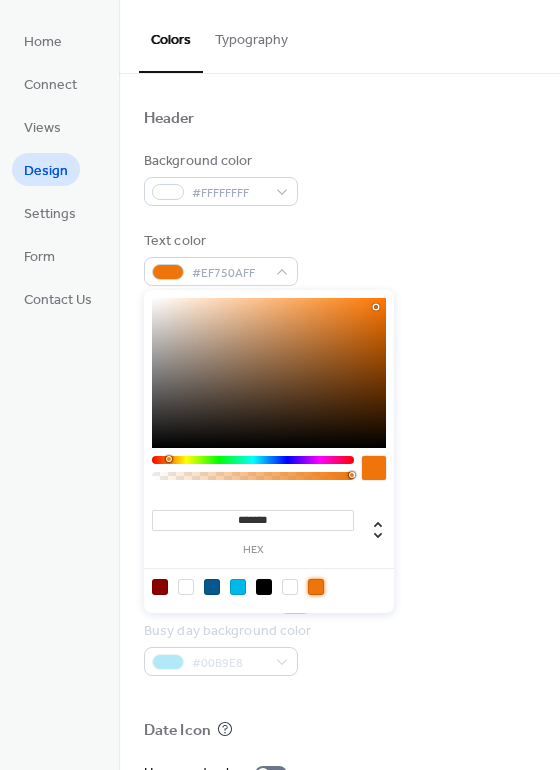 click on "Background color #FFFFFFFF" at bounding box center (339, 480) 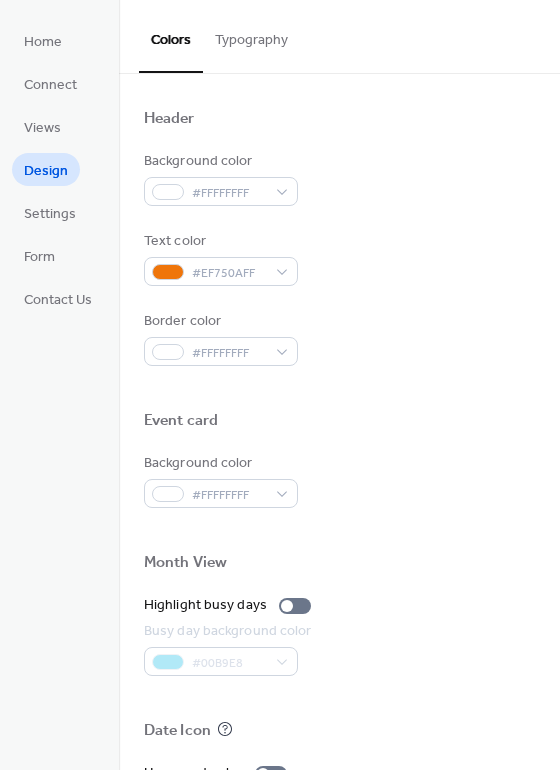 scroll, scrollTop: 856, scrollLeft: 0, axis: vertical 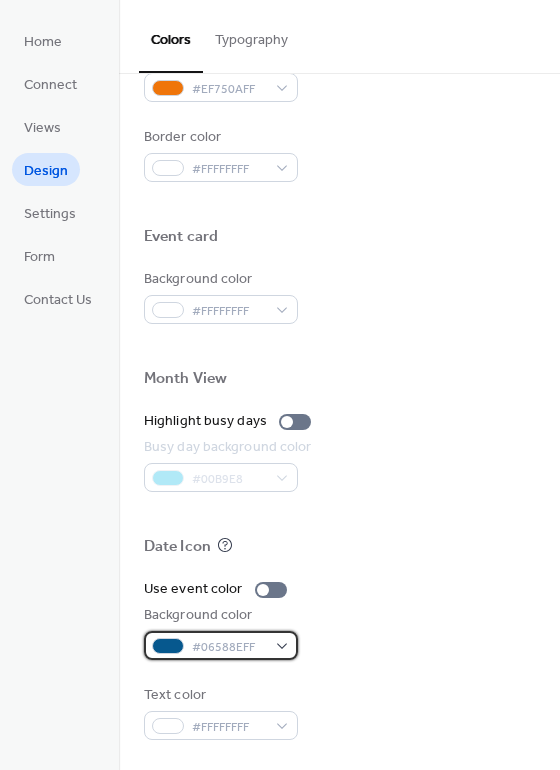 click on "#06588EFF" at bounding box center [221, 645] 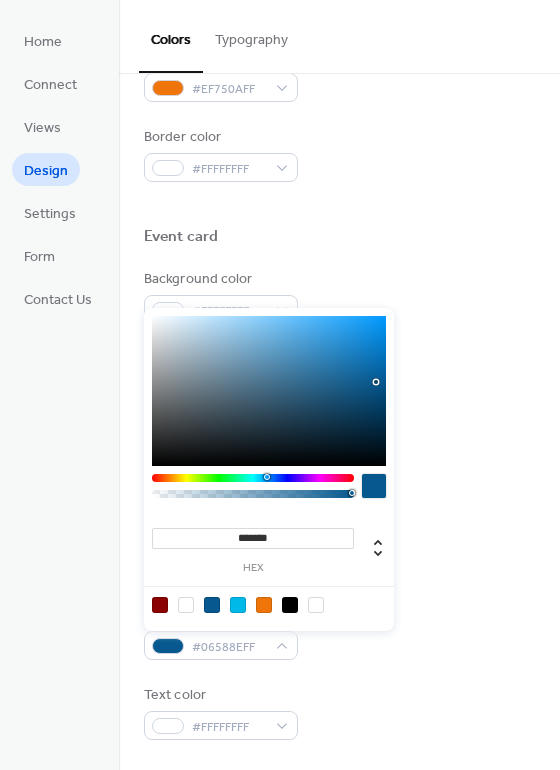 click at bounding box center (264, 605) 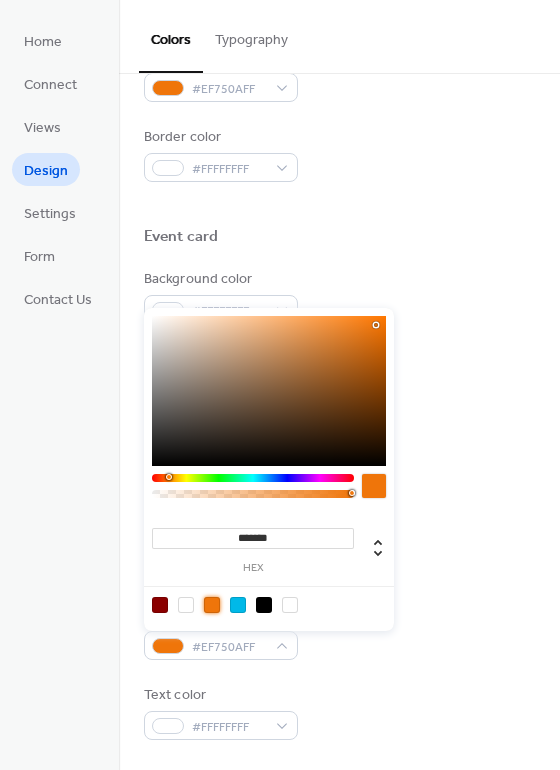 click at bounding box center (339, 514) 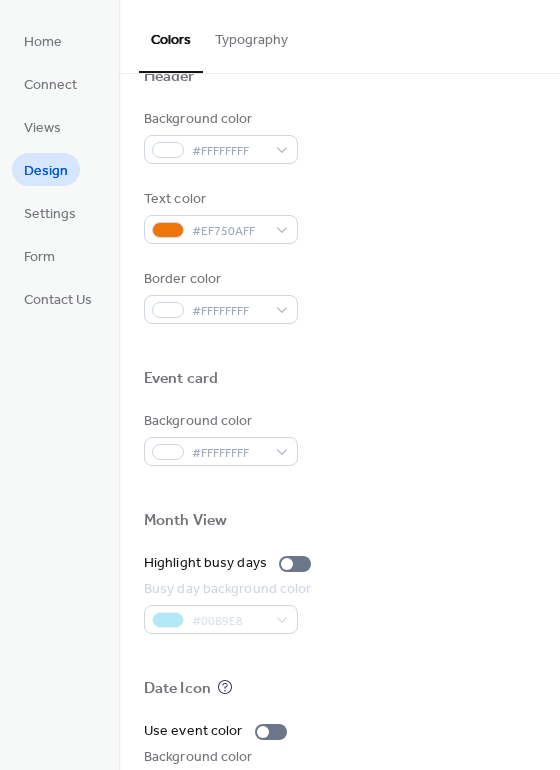 scroll, scrollTop: 716, scrollLeft: 0, axis: vertical 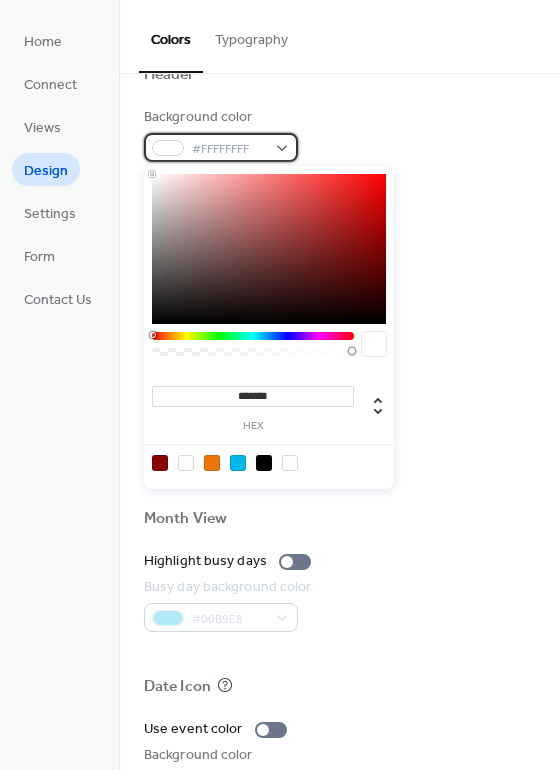 click on "#FFFFFFFF" at bounding box center (221, 147) 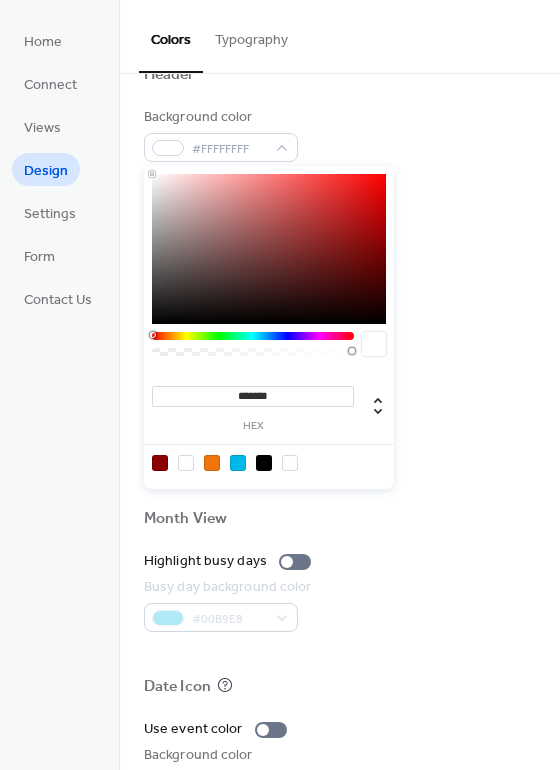 click at bounding box center (212, 463) 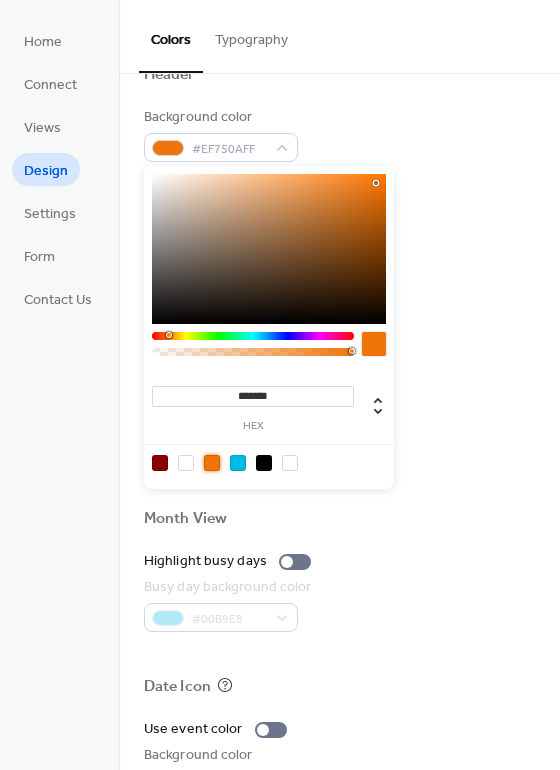 click at bounding box center [374, 344] 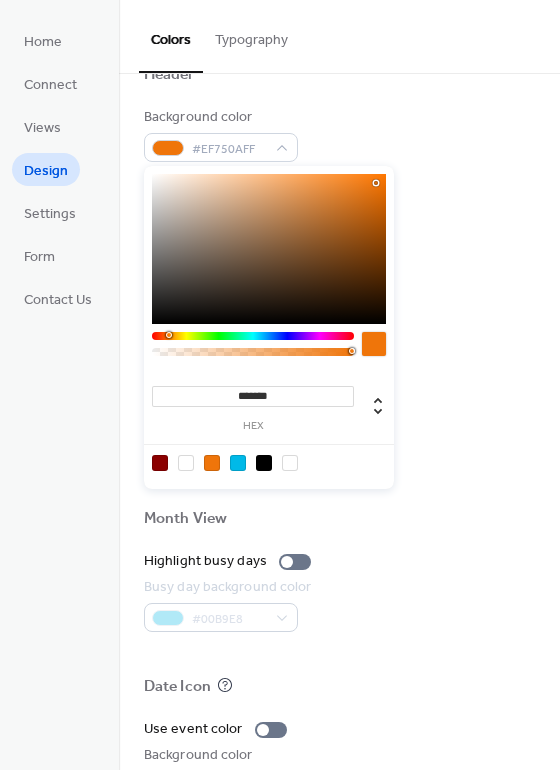click on "Text color #EF750AFF" at bounding box center (339, 214) 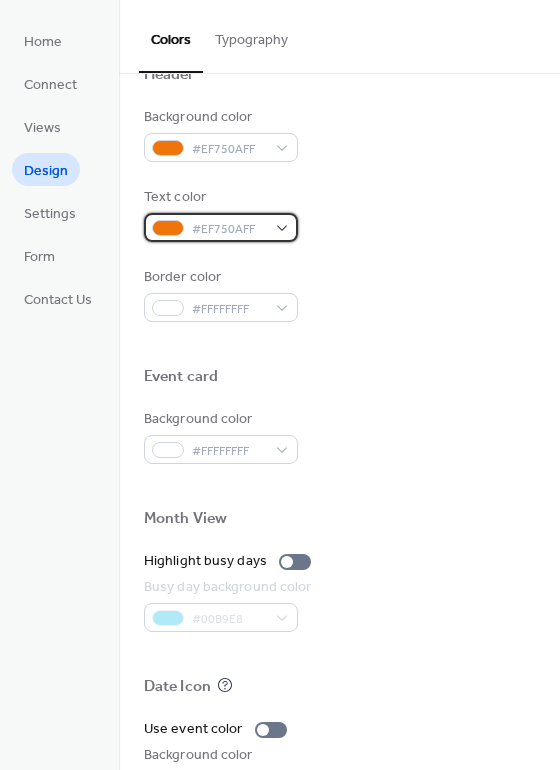 click on "#EF750AFF" at bounding box center [221, 227] 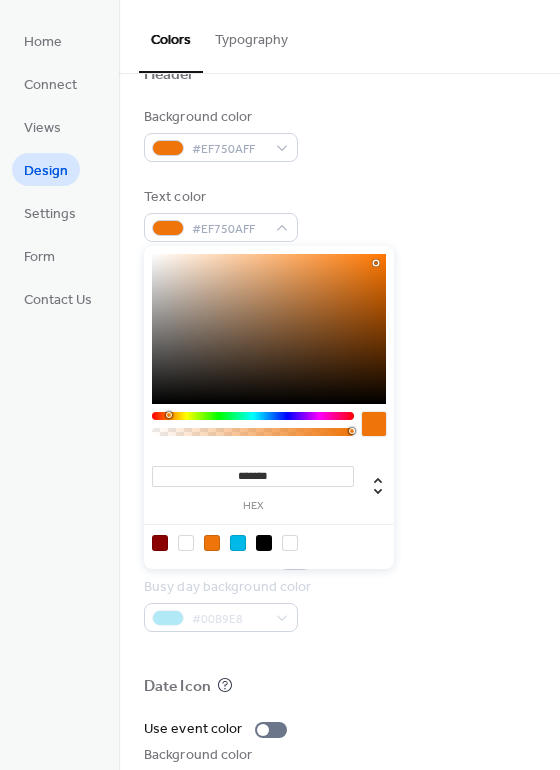 click at bounding box center (290, 543) 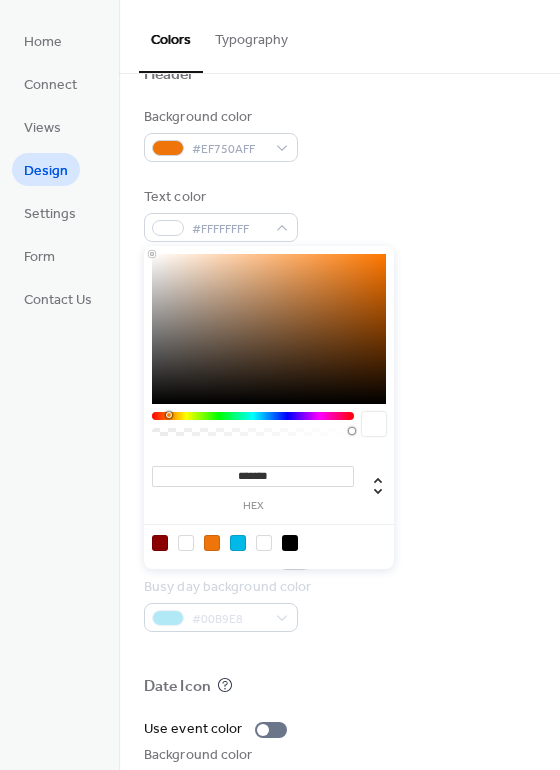 click on "Border color #FFFFFFFF" at bounding box center [339, 294] 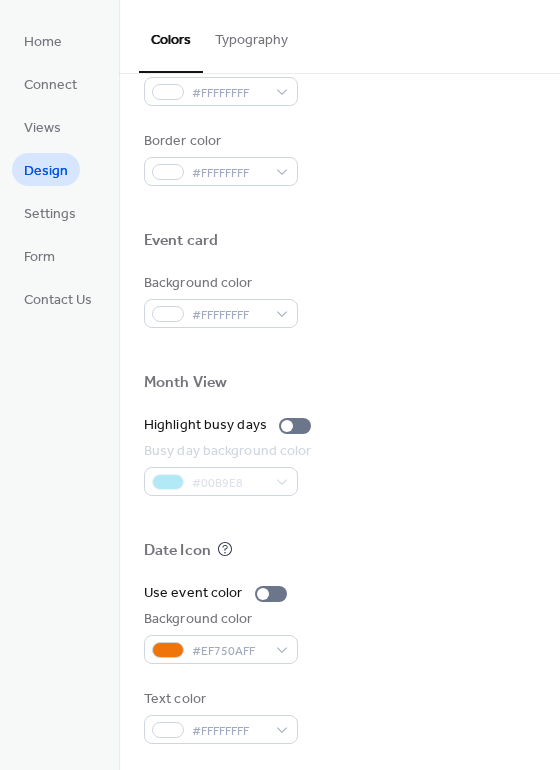 scroll, scrollTop: 856, scrollLeft: 0, axis: vertical 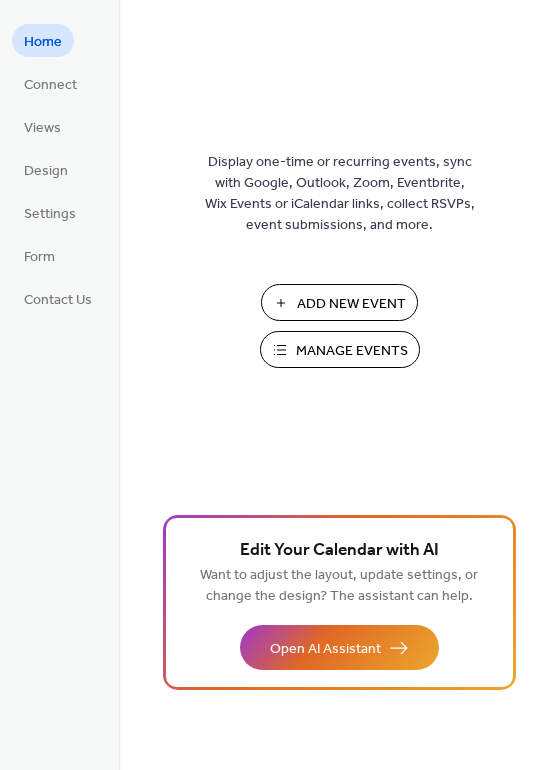 click on "Manage Events" at bounding box center (352, 351) 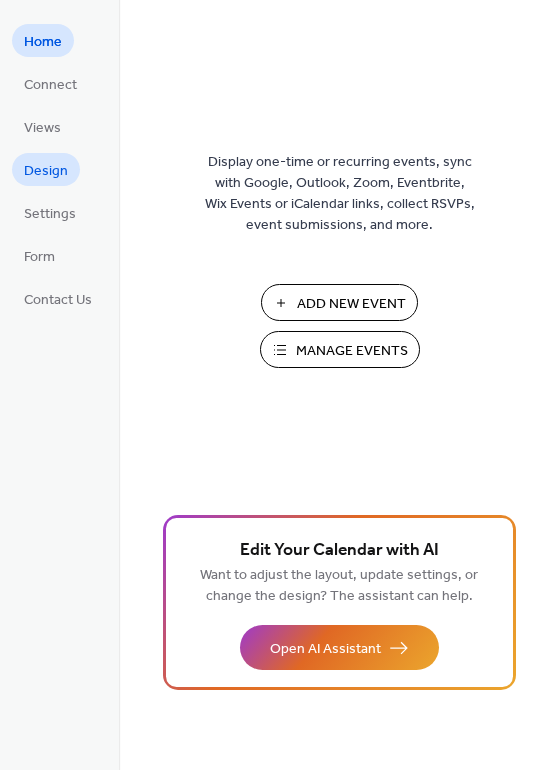 click on "Design" at bounding box center [46, 169] 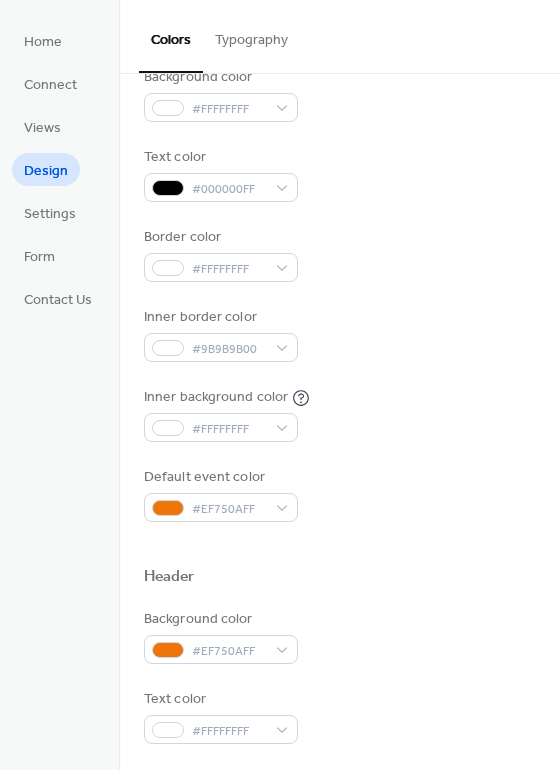 scroll, scrollTop: 248, scrollLeft: 0, axis: vertical 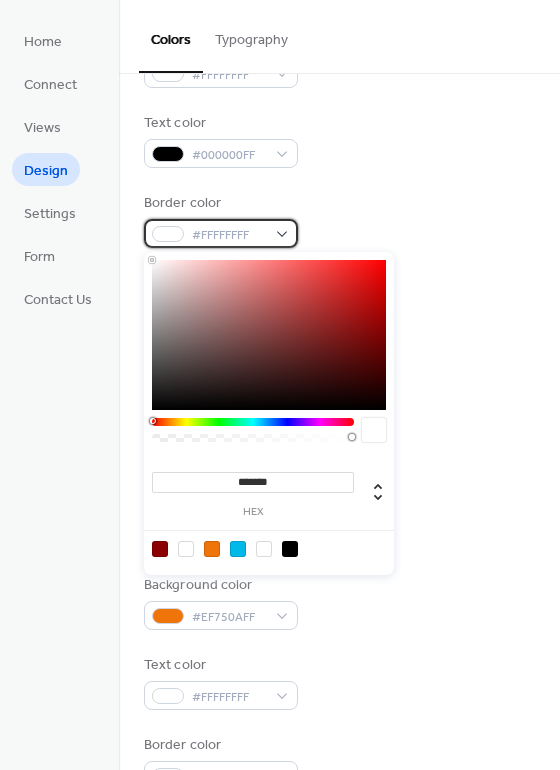 click on "#FFFFFFFF" at bounding box center [221, 233] 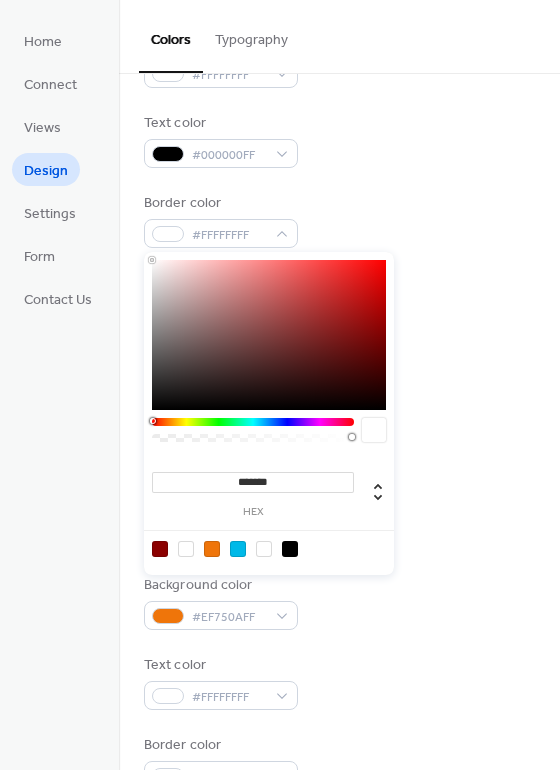 click at bounding box center [212, 549] 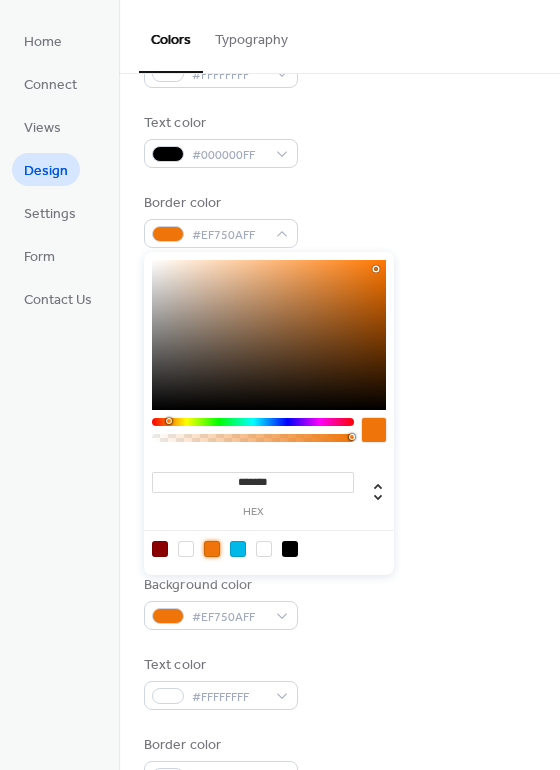 click on "Text color #000000FF" at bounding box center [339, 140] 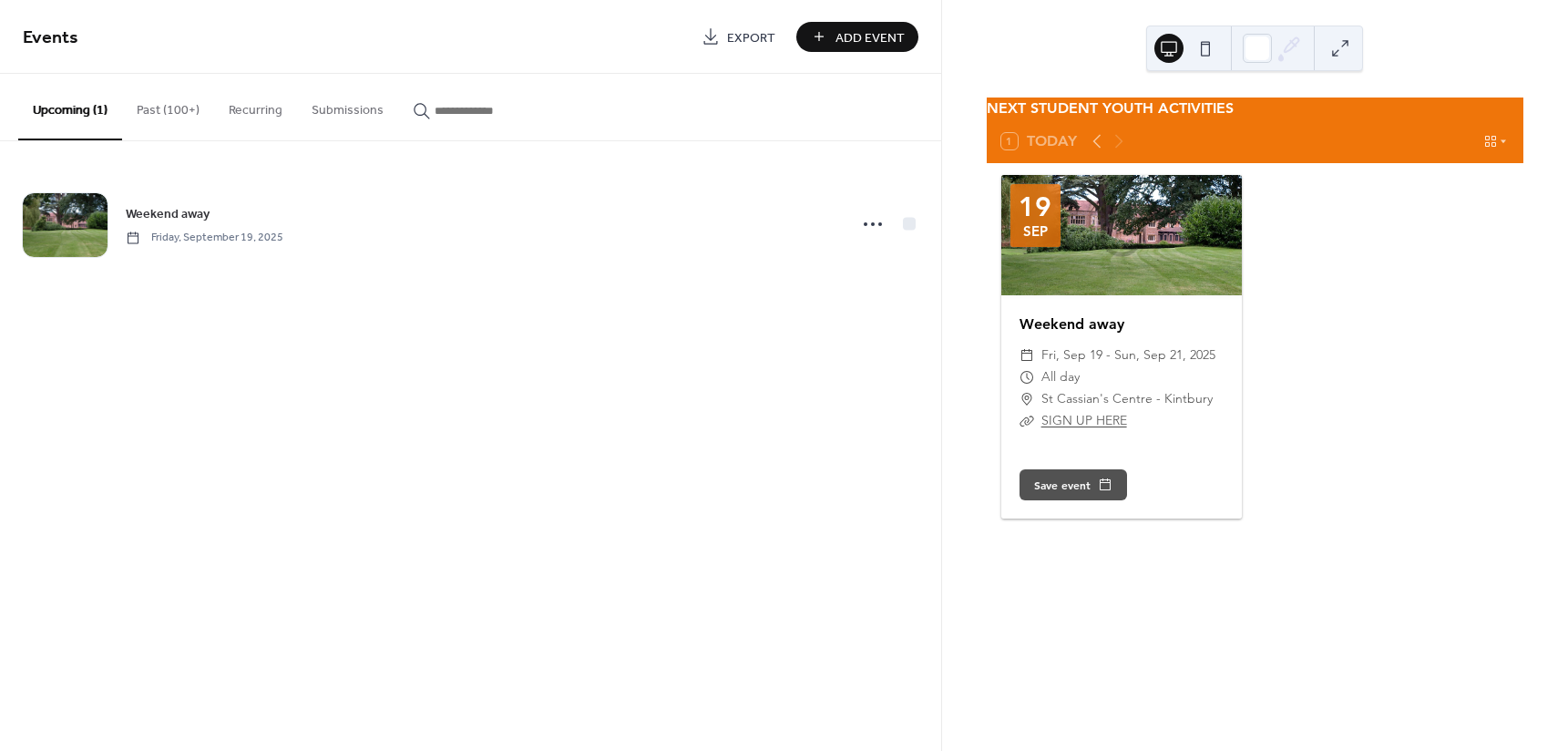 scroll, scrollTop: 0, scrollLeft: 0, axis: both 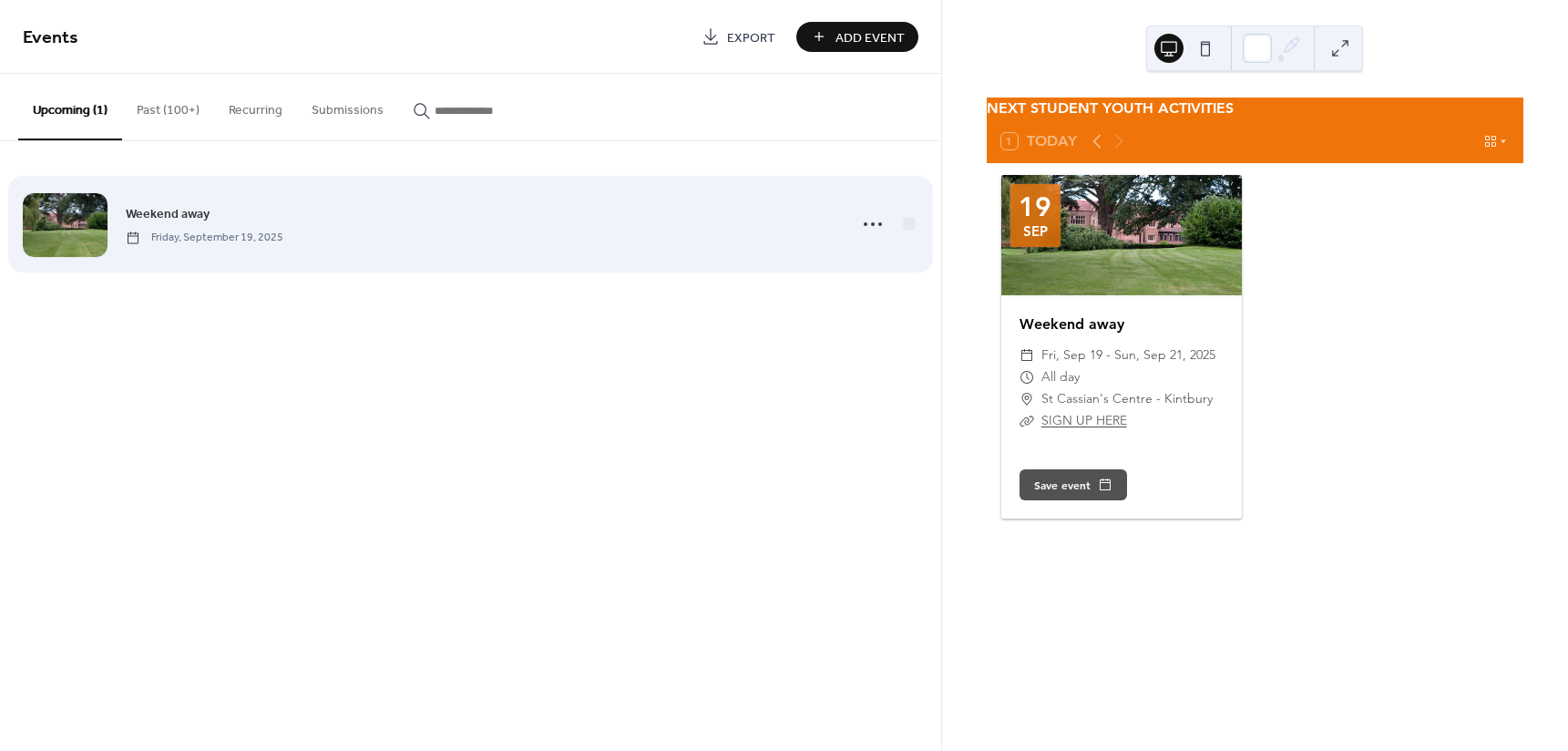 click on "Weekend away [DAY], [MONTH] [DAY], [YEAR]" at bounding box center (480, 223) 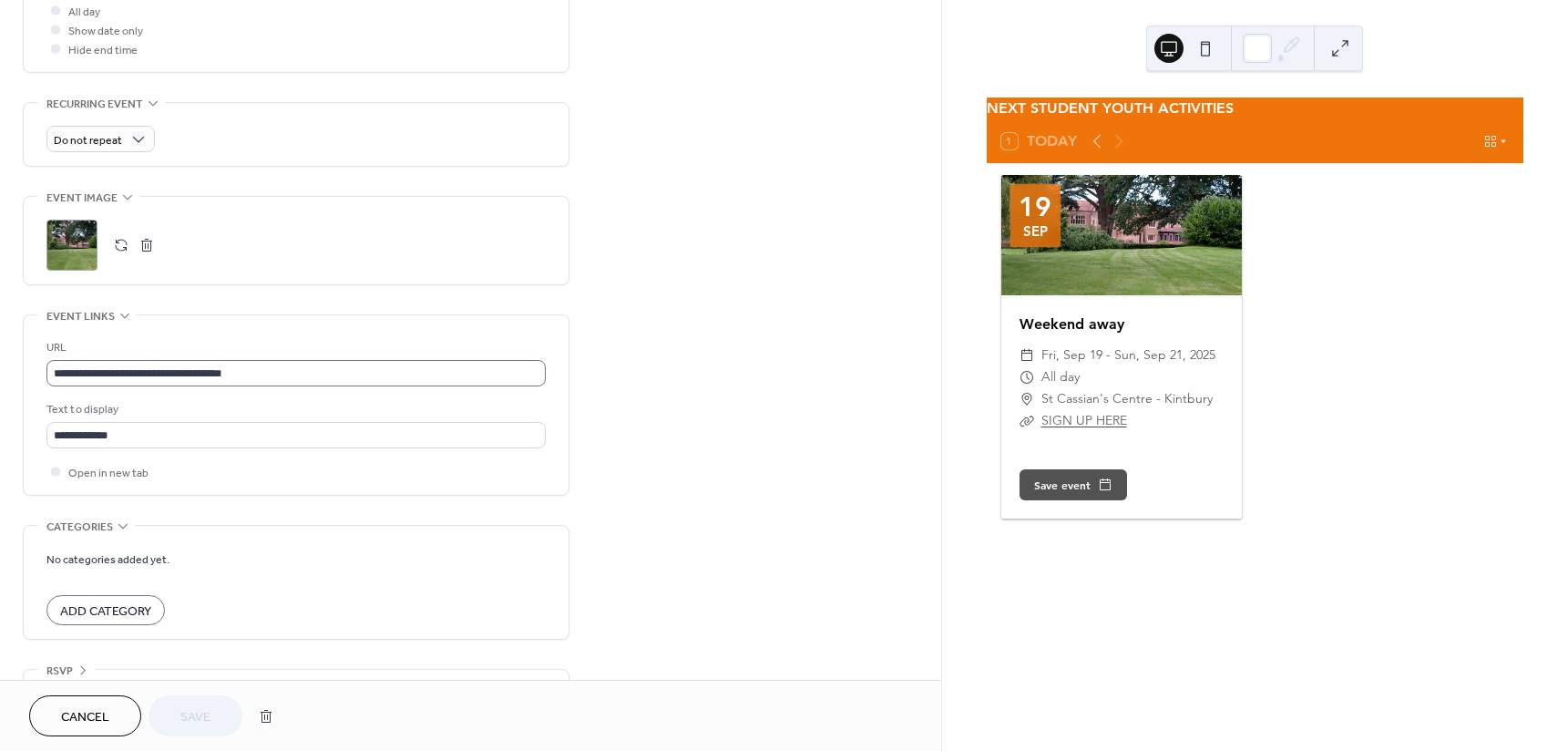 scroll, scrollTop: 751, scrollLeft: 0, axis: vertical 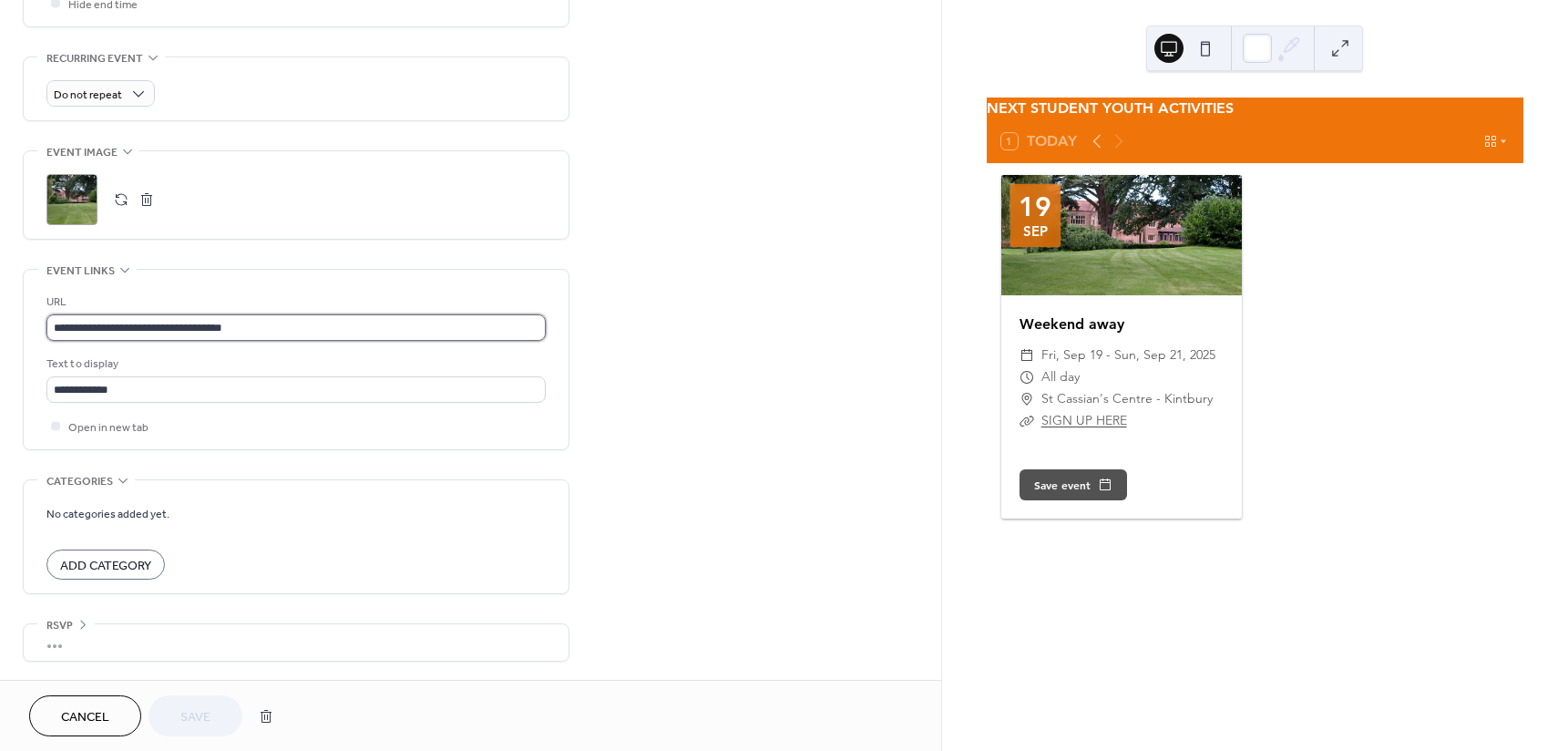 click on "**********" at bounding box center (296, 327) 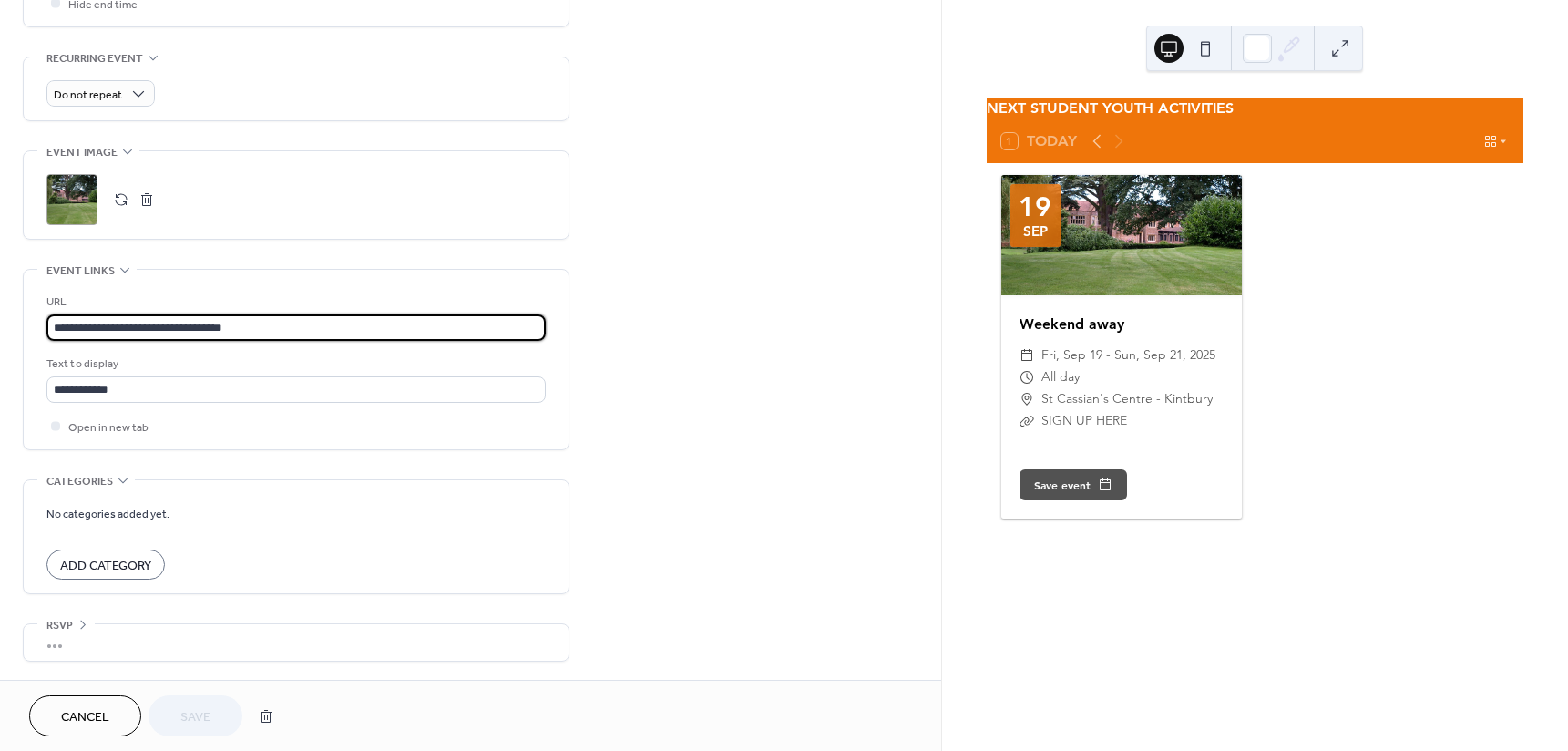 click on "**********" at bounding box center (296, 327) 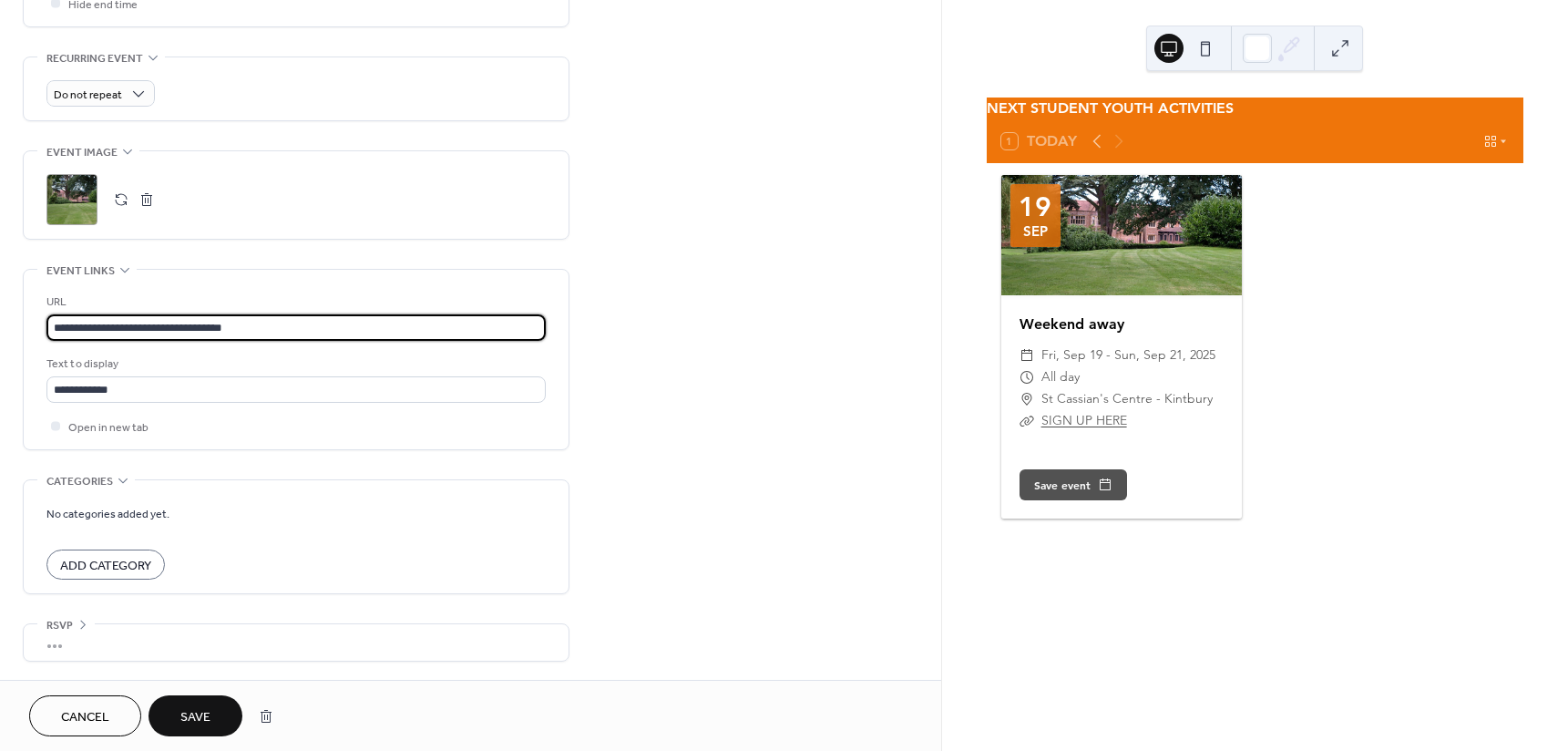 type on "**********" 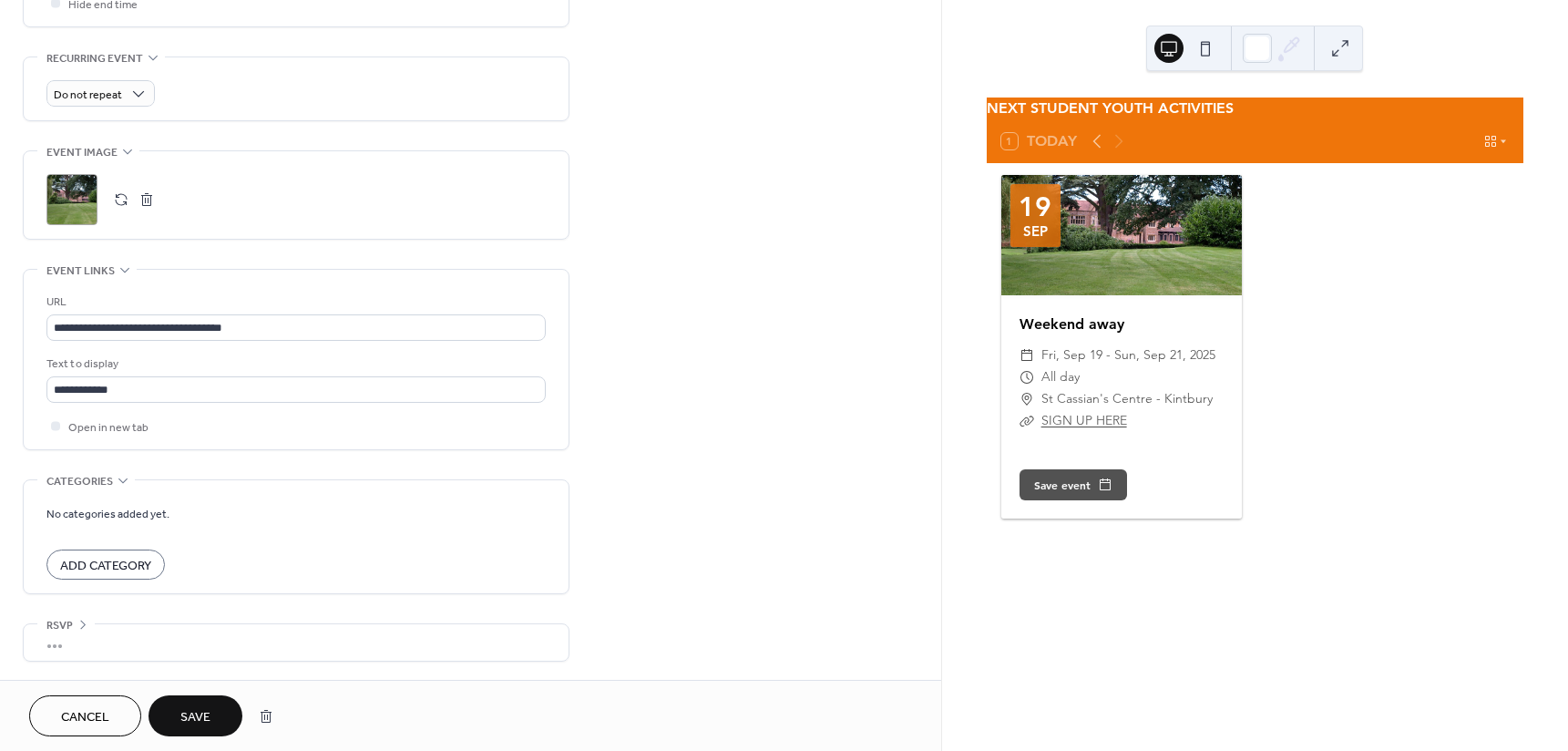click on "Save" at bounding box center [195, 717] 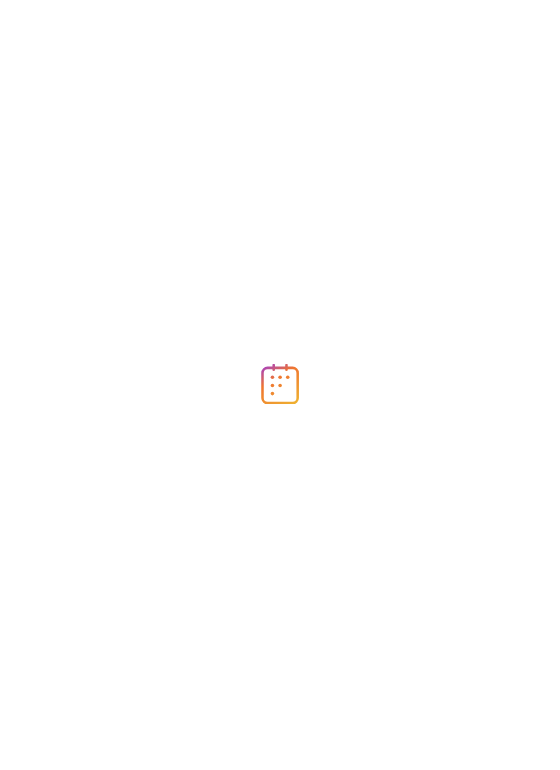 scroll, scrollTop: 0, scrollLeft: 0, axis: both 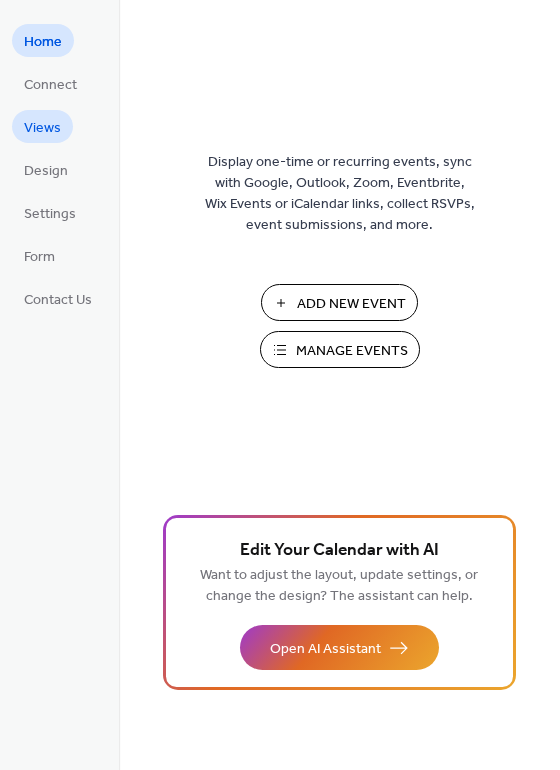 click on "Views" at bounding box center (42, 128) 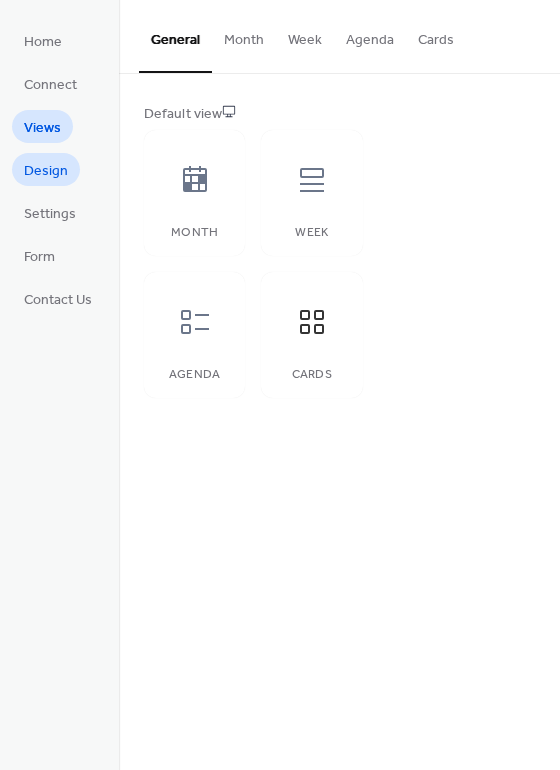 click on "Design" at bounding box center (46, 171) 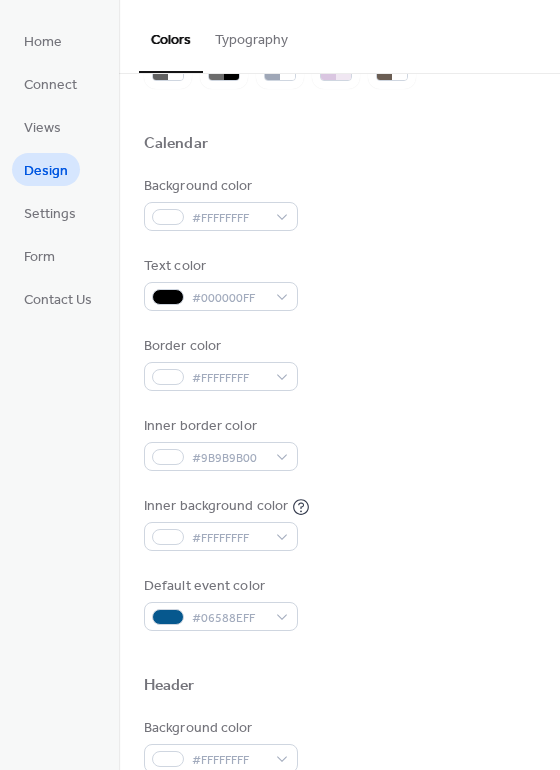 scroll, scrollTop: 106, scrollLeft: 0, axis: vertical 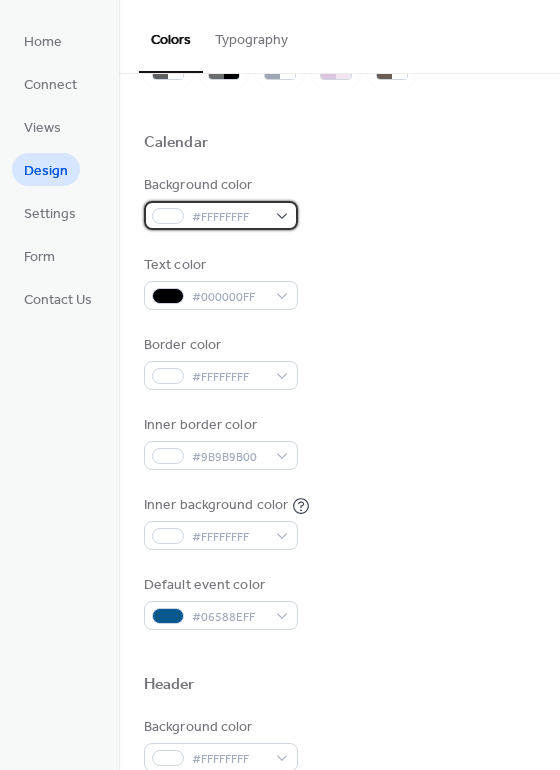 click on "#FFFFFFFF" at bounding box center (221, 215) 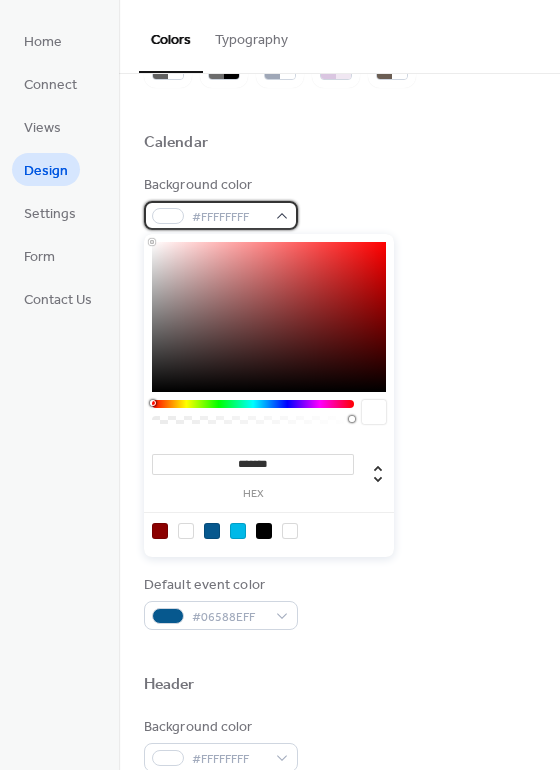 click on "#FFFFFFFF" at bounding box center [221, 215] 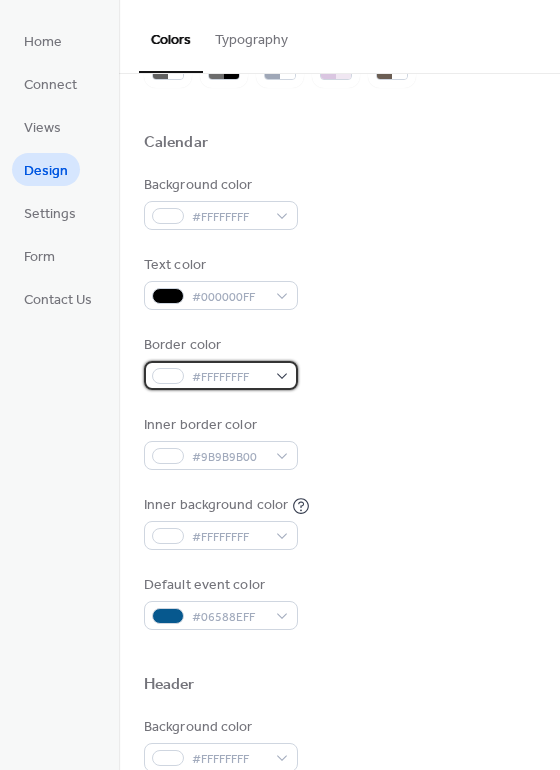 click on "#FFFFFFFF" at bounding box center [221, 375] 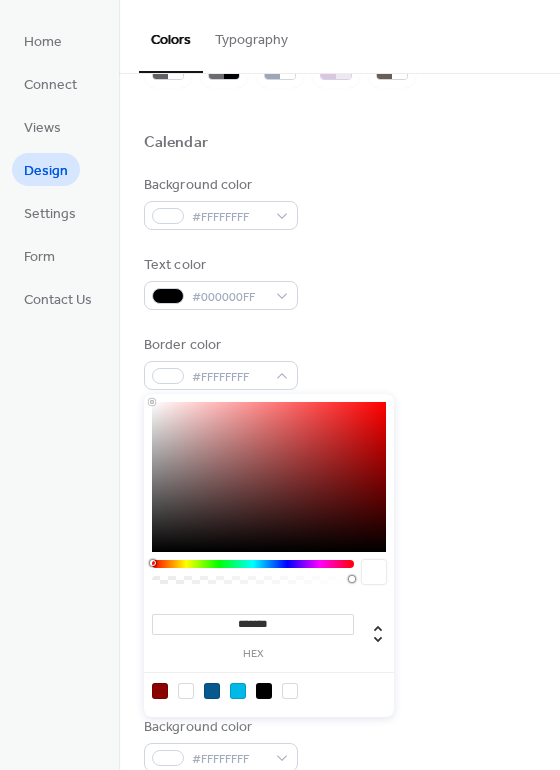 click at bounding box center [212, 691] 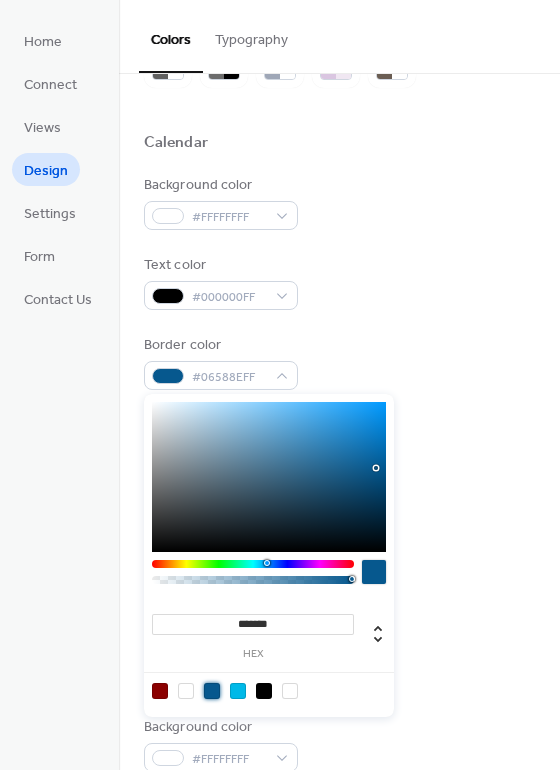 click on "Border color #06588EFF" at bounding box center (339, 362) 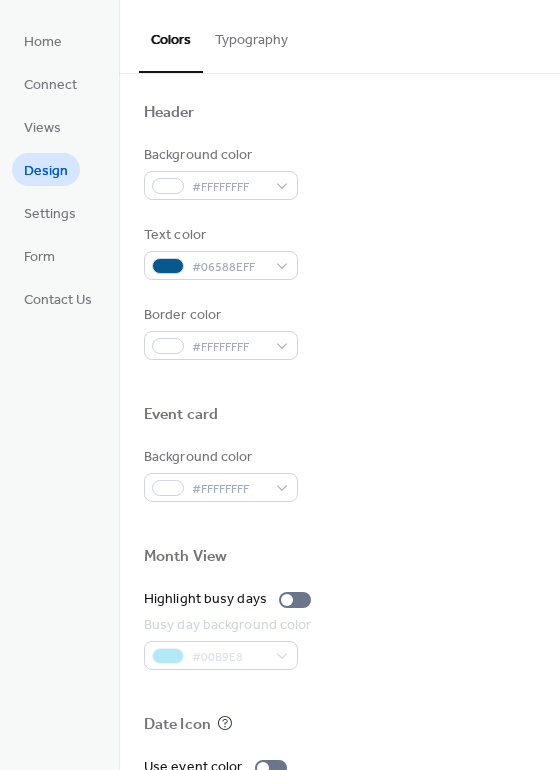 scroll, scrollTop: 683, scrollLeft: 0, axis: vertical 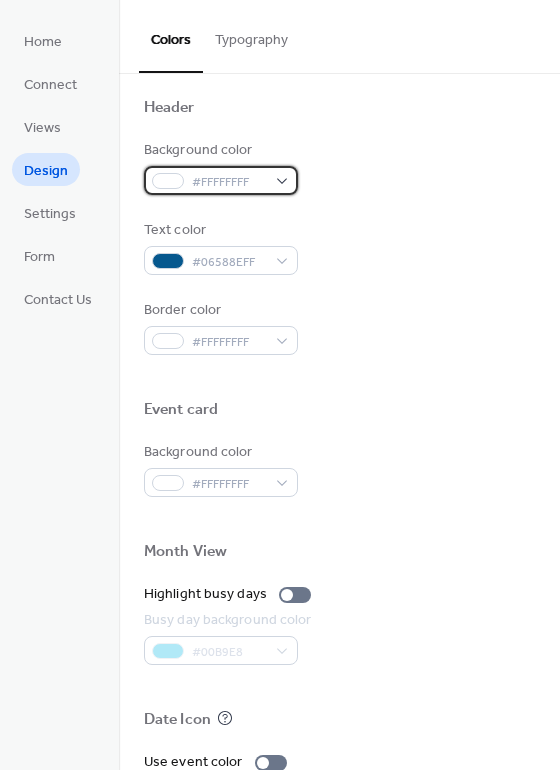 click on "#FFFFFFFF" at bounding box center [221, 180] 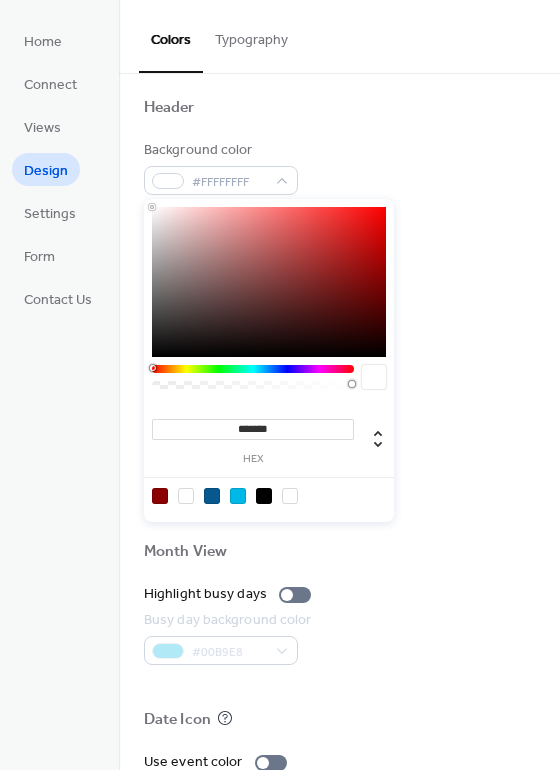 click at bounding box center (212, 496) 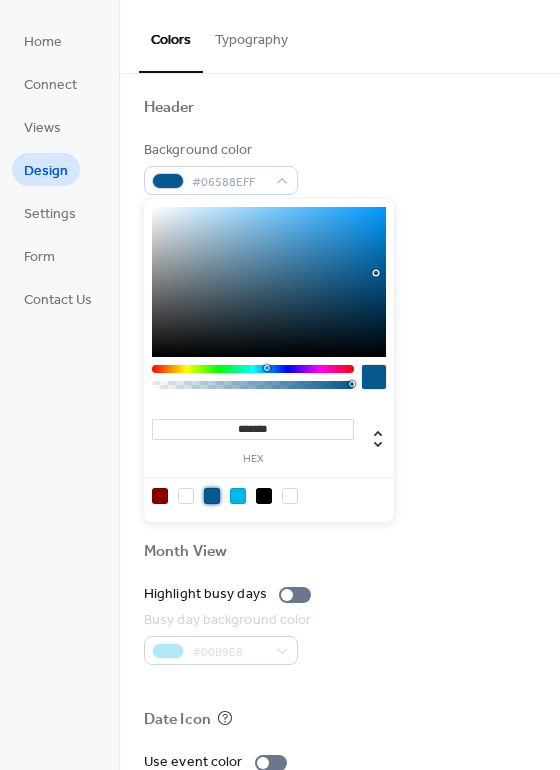 click at bounding box center (374, 377) 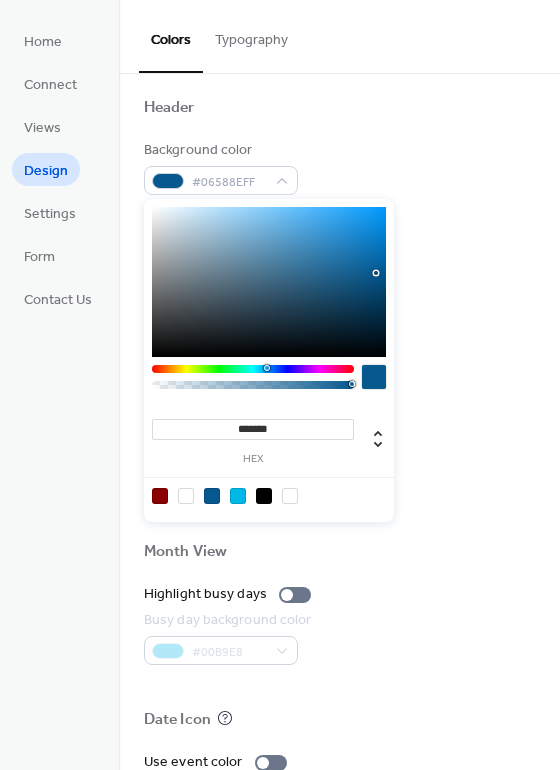 click at bounding box center (339, 377) 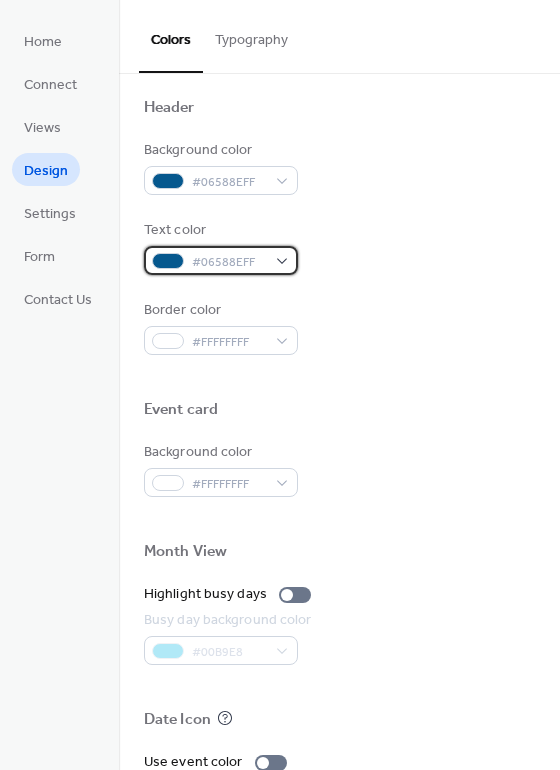 click on "#06588EFF" at bounding box center (221, 260) 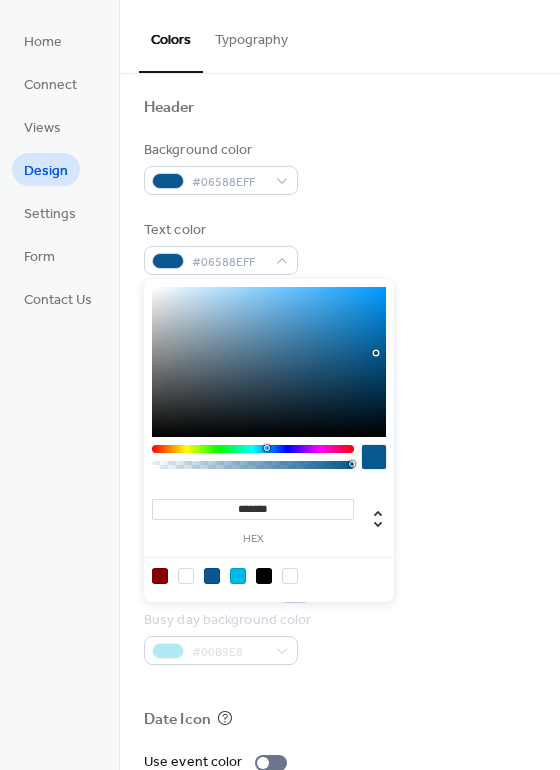 click at bounding box center (290, 576) 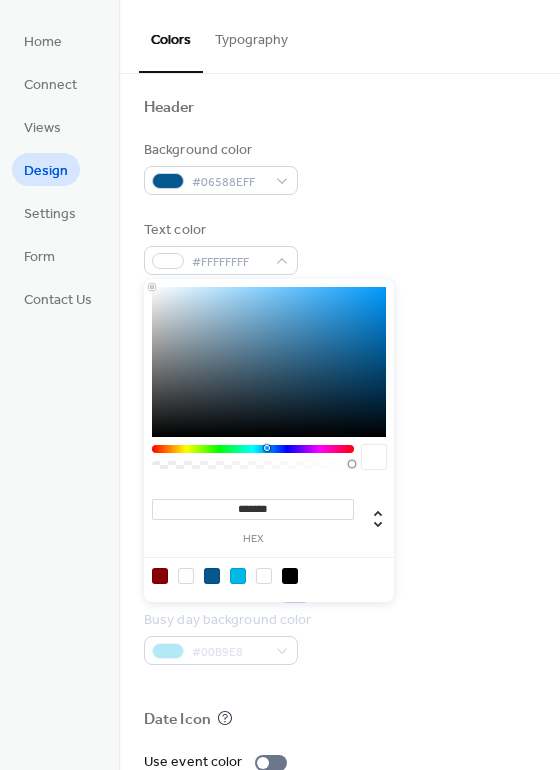 click on "Background color #06588EFF Text color #FFFFFFFF Border color #FFFFFFFF" at bounding box center [339, 247] 